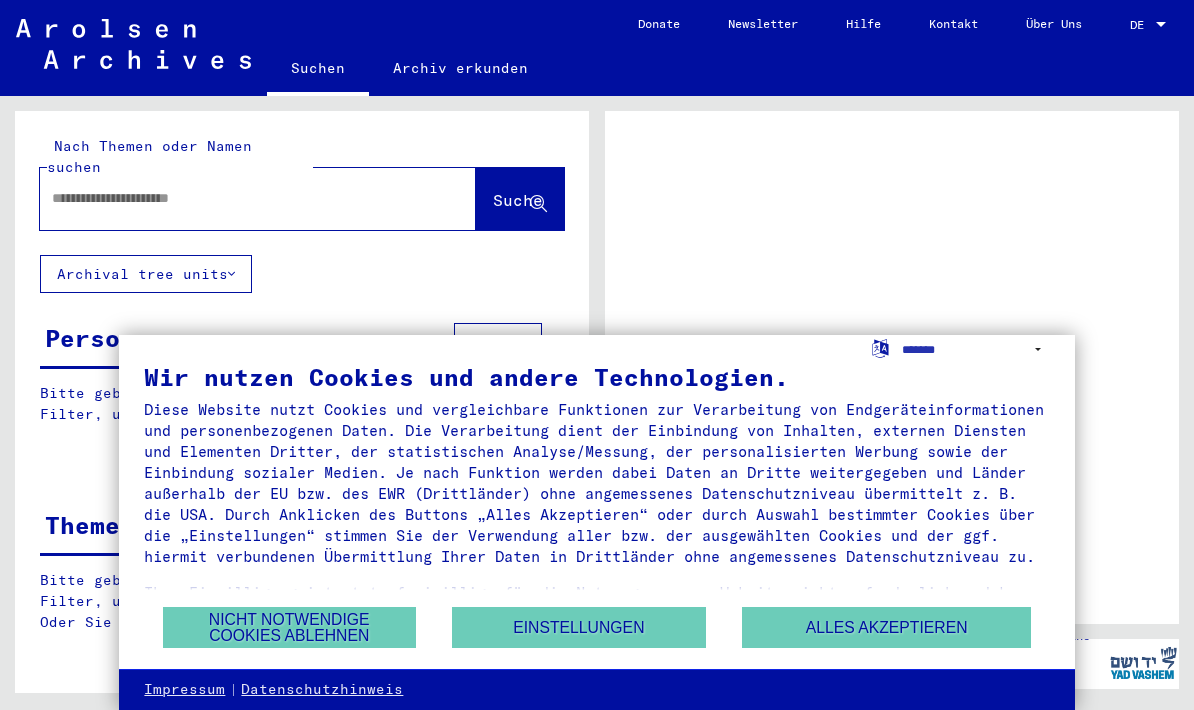 scroll, scrollTop: 0, scrollLeft: 0, axis: both 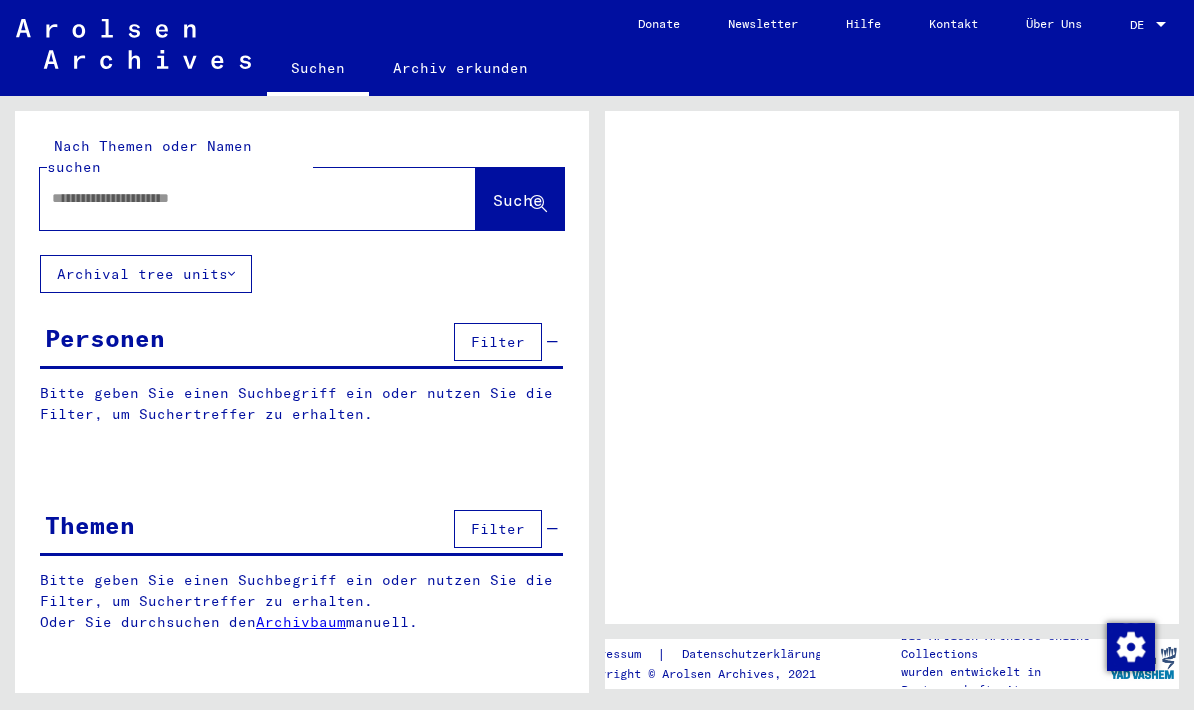 click on "DE" at bounding box center [1141, 25] 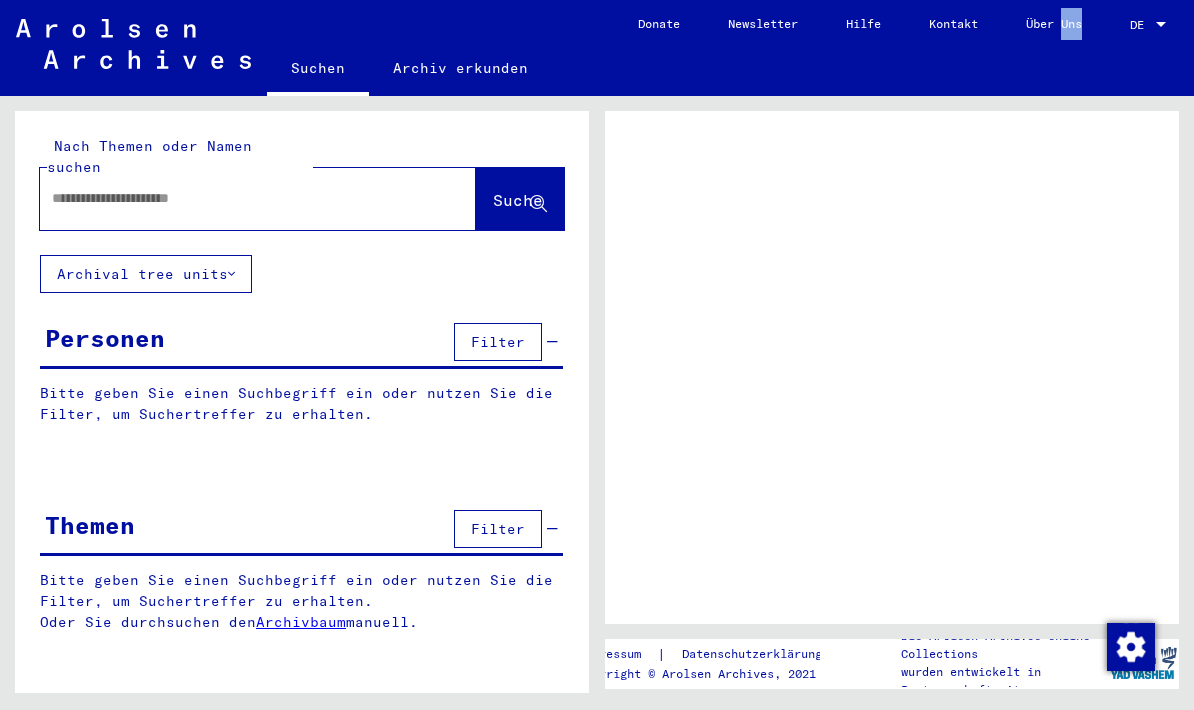 click at bounding box center [1161, 24] 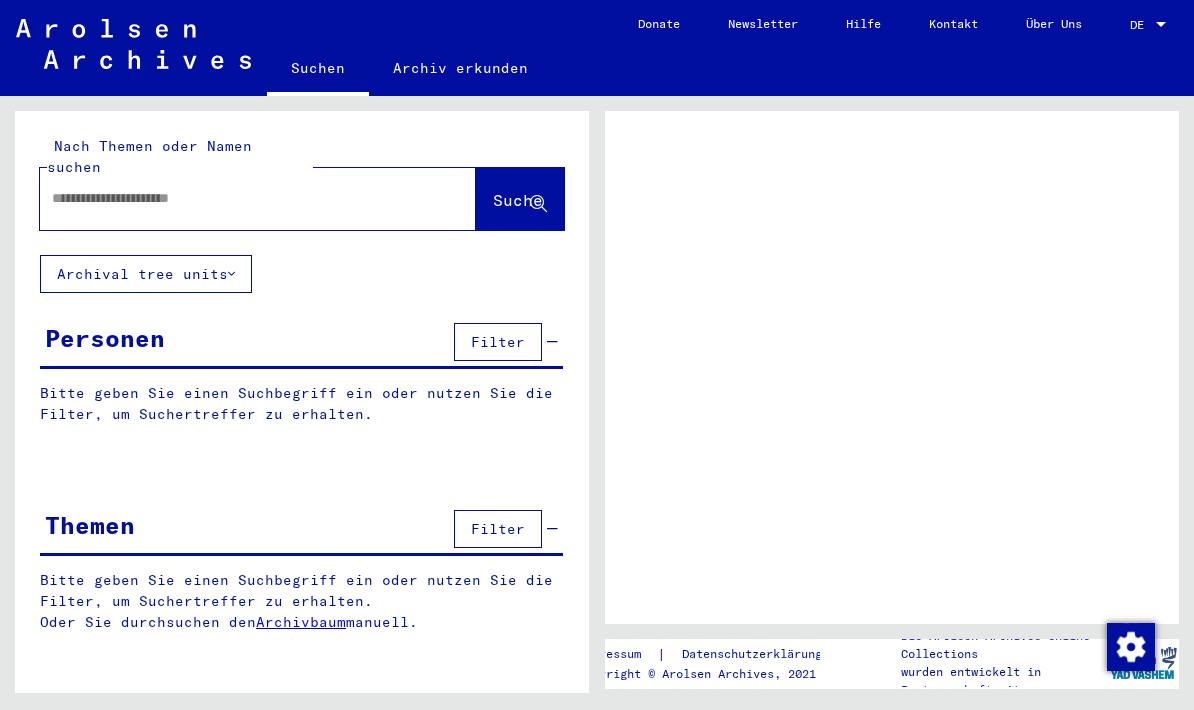 click at bounding box center [1161, 24] 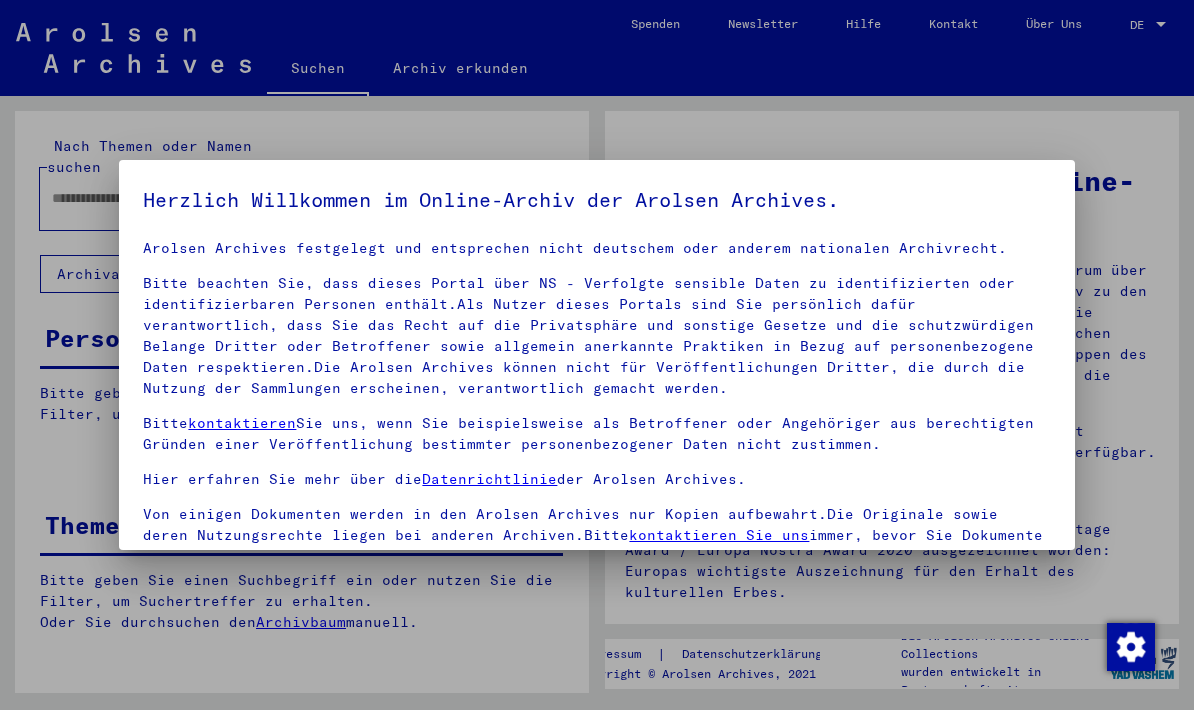 scroll, scrollTop: 32, scrollLeft: 0, axis: vertical 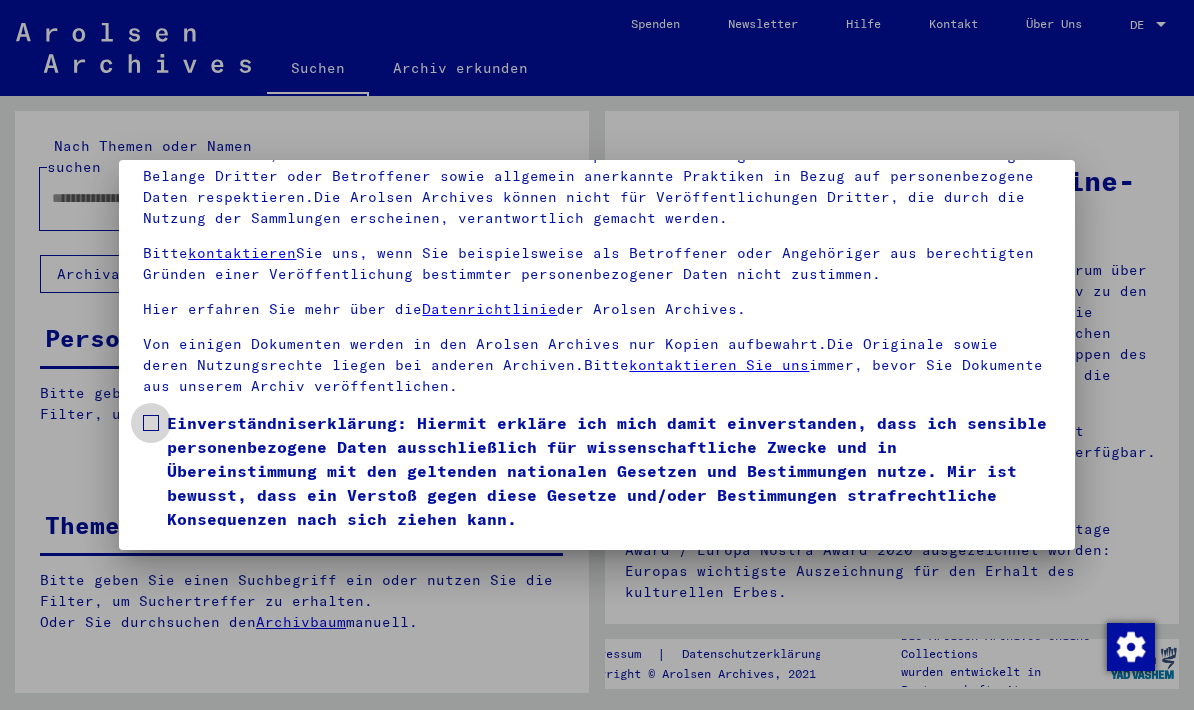 click at bounding box center [151, 423] 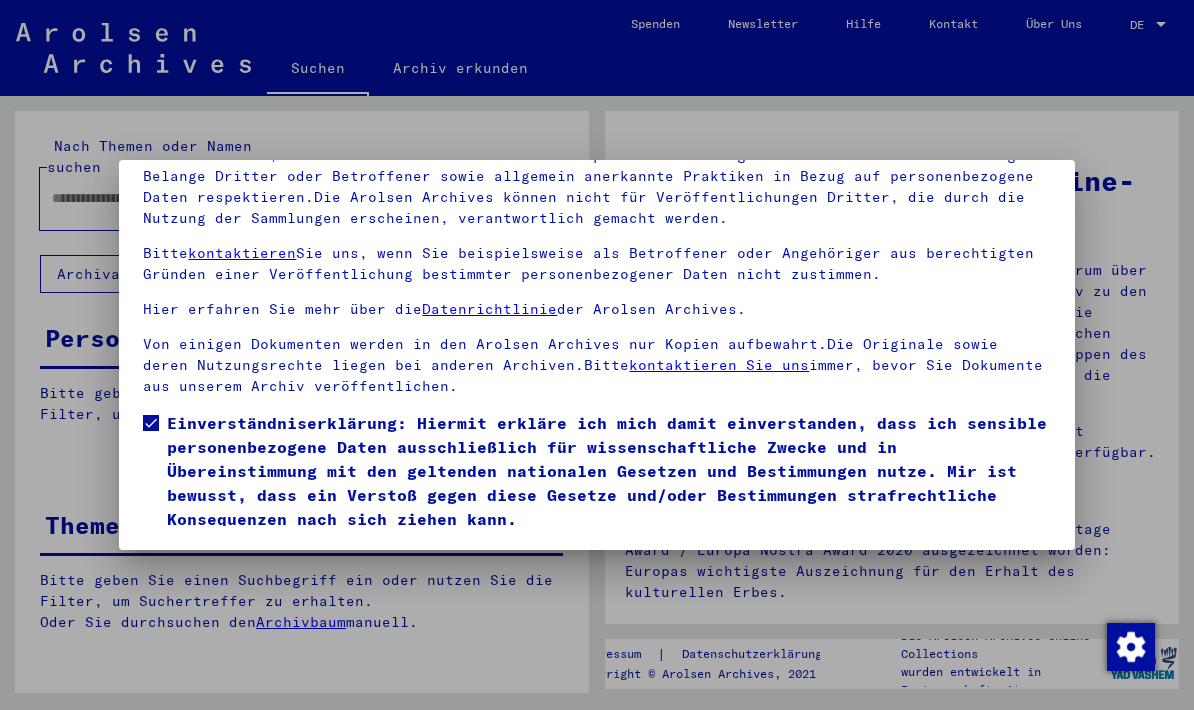 click on "Ich stimme zu" at bounding box center (218, 560) 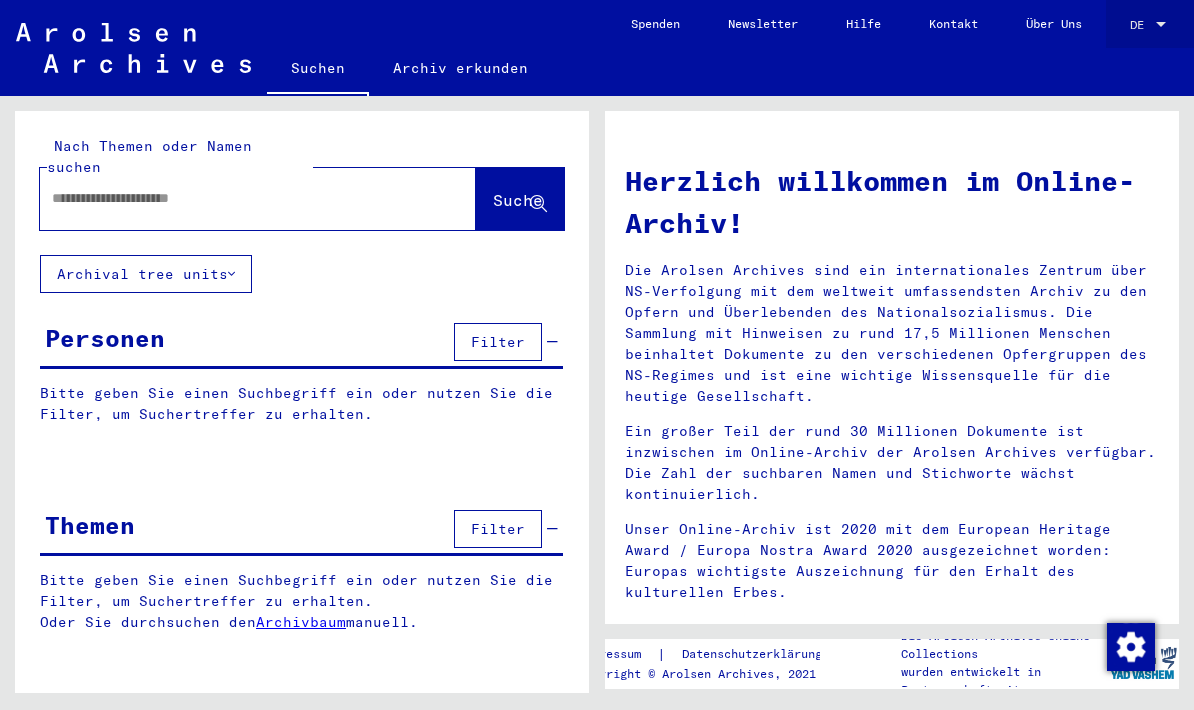 click on "DE" at bounding box center (1141, 25) 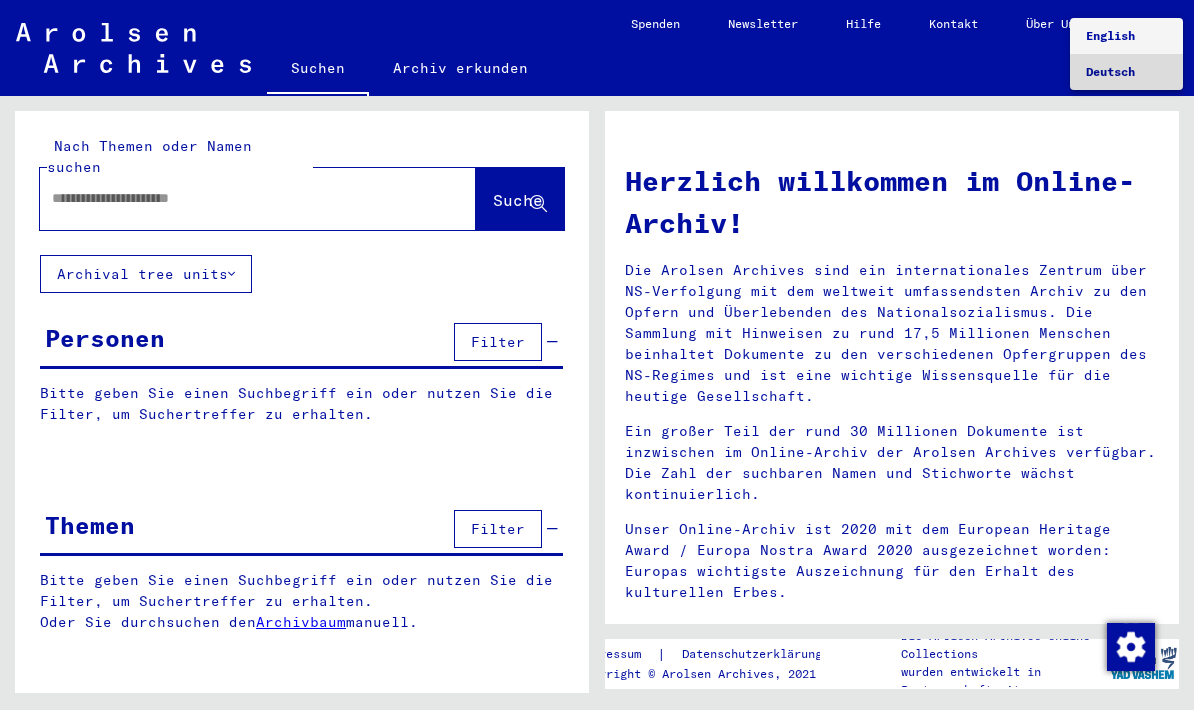 click on "Deutsch" at bounding box center [1126, 72] 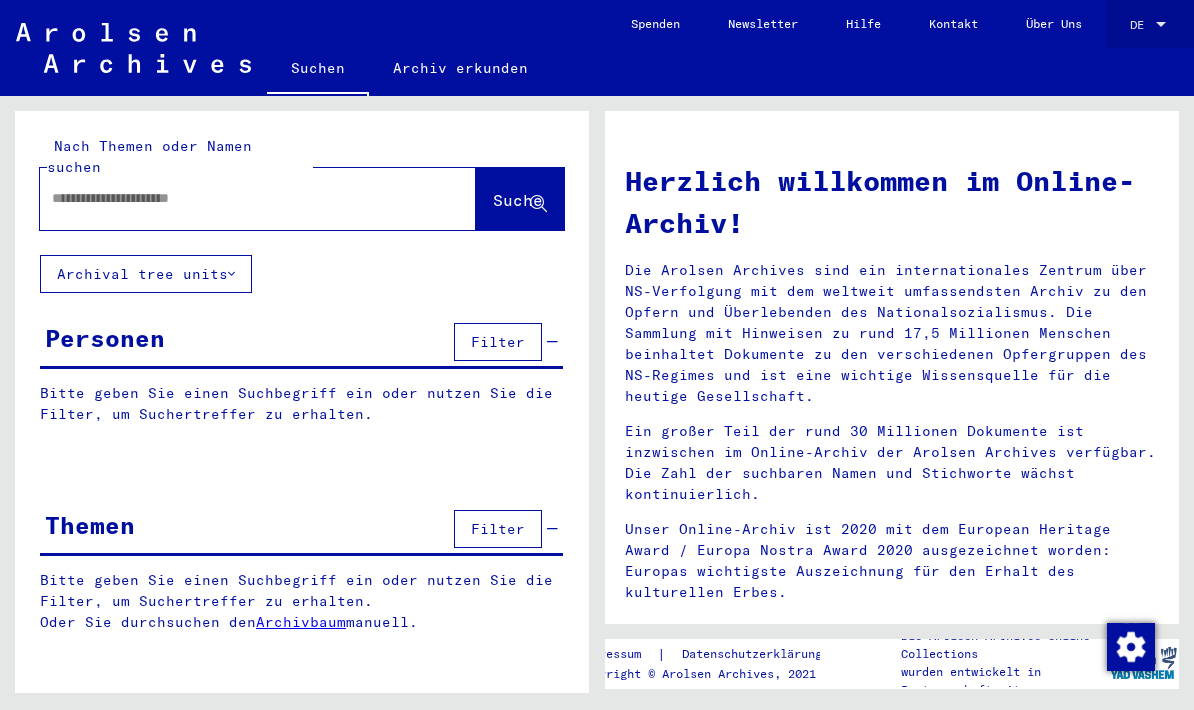 click on "DE" at bounding box center (1141, 25) 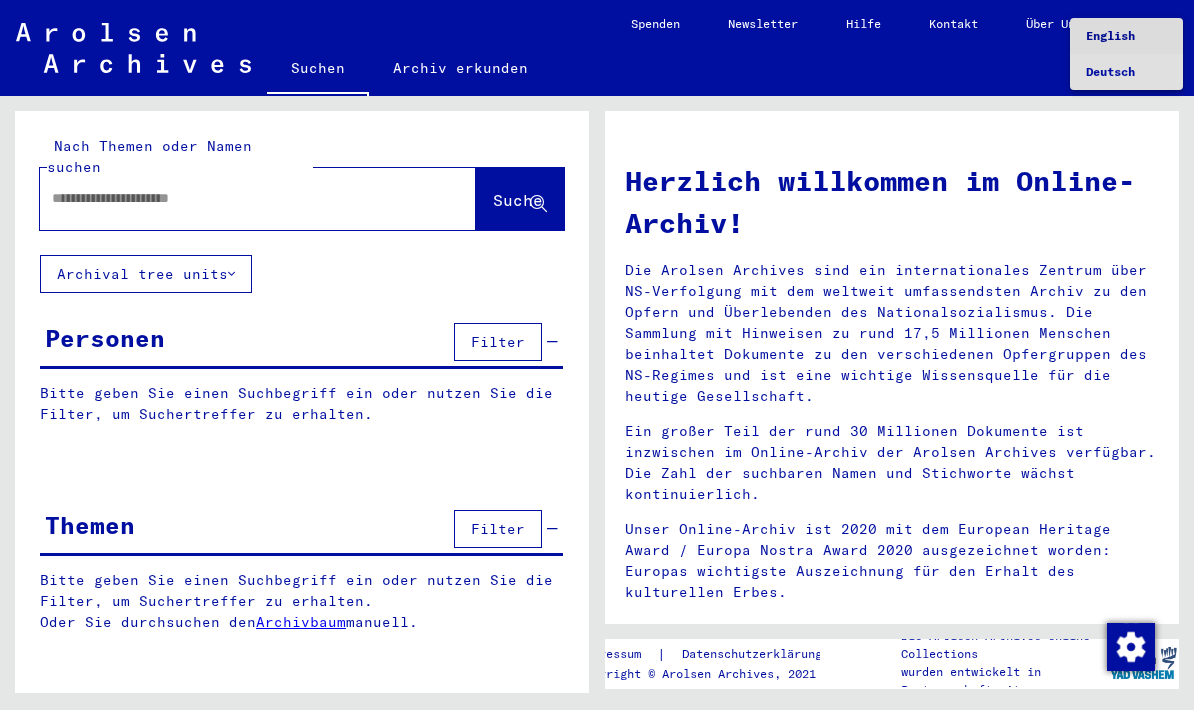 click on "English" at bounding box center (1126, 36) 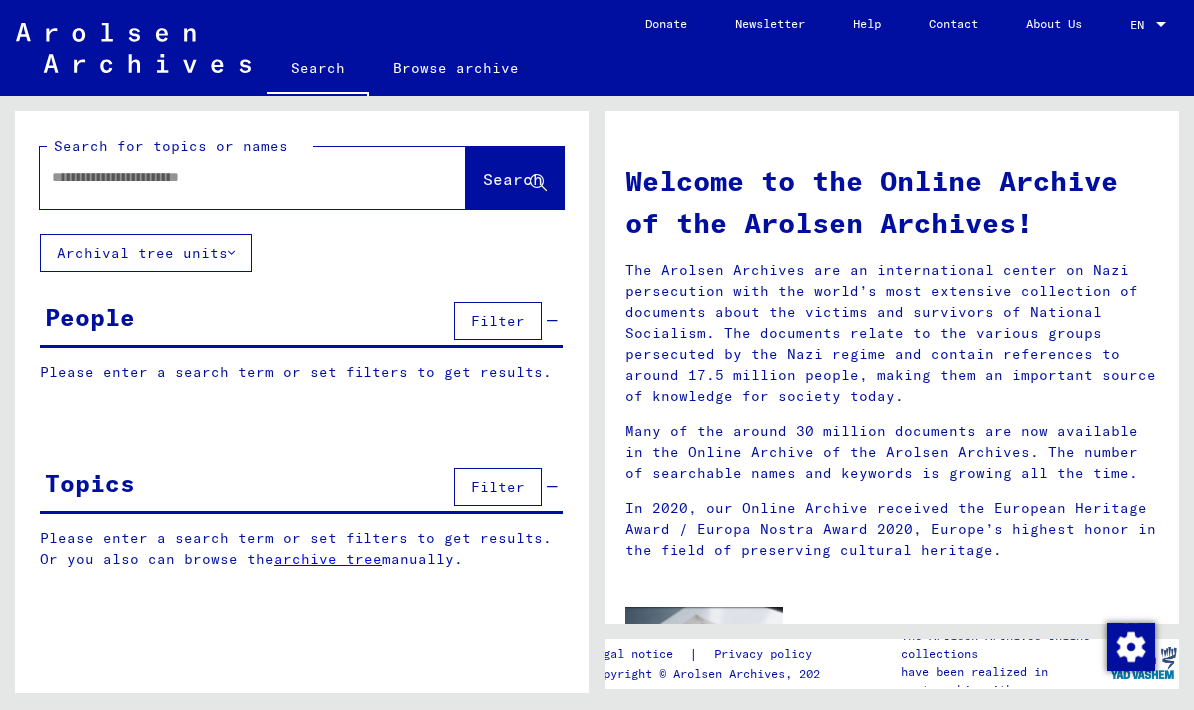 click at bounding box center [229, 177] 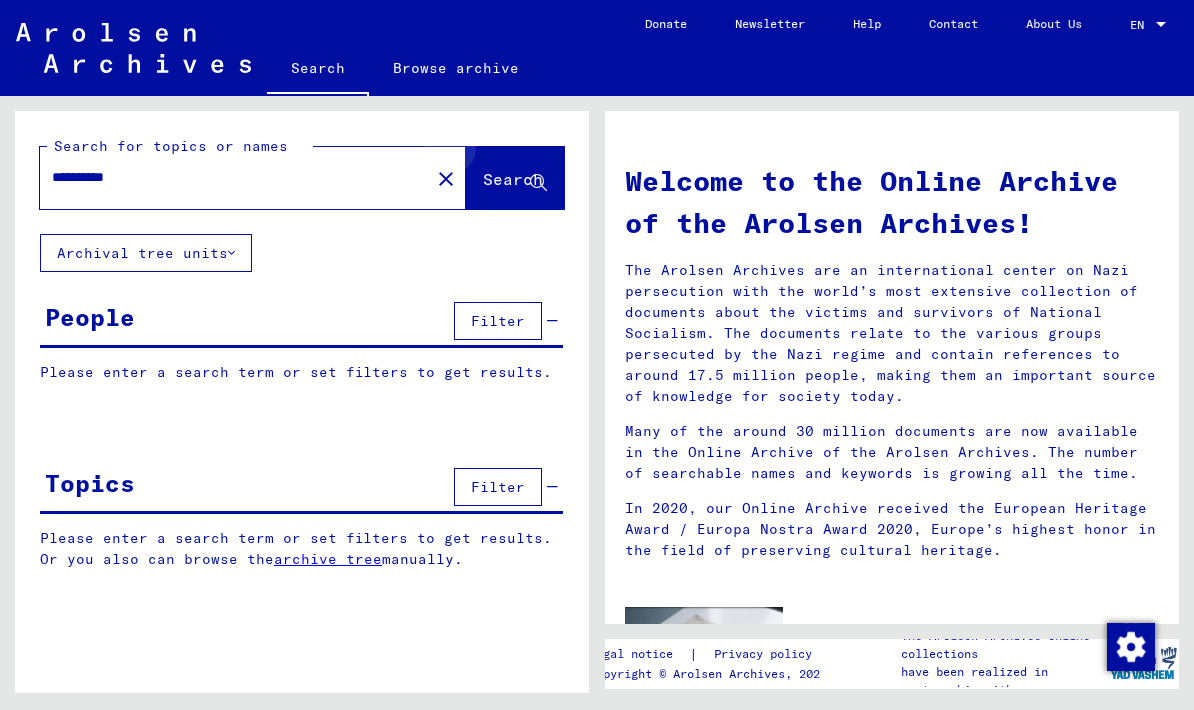 type on "**********" 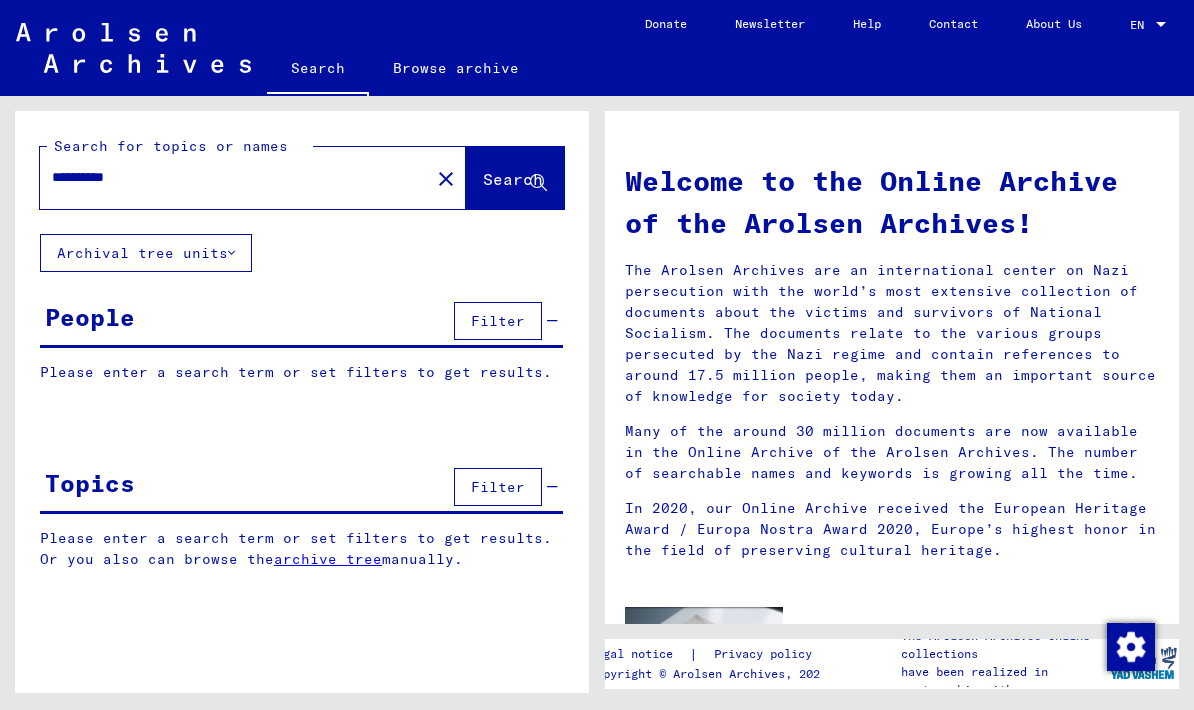 click on "Search" 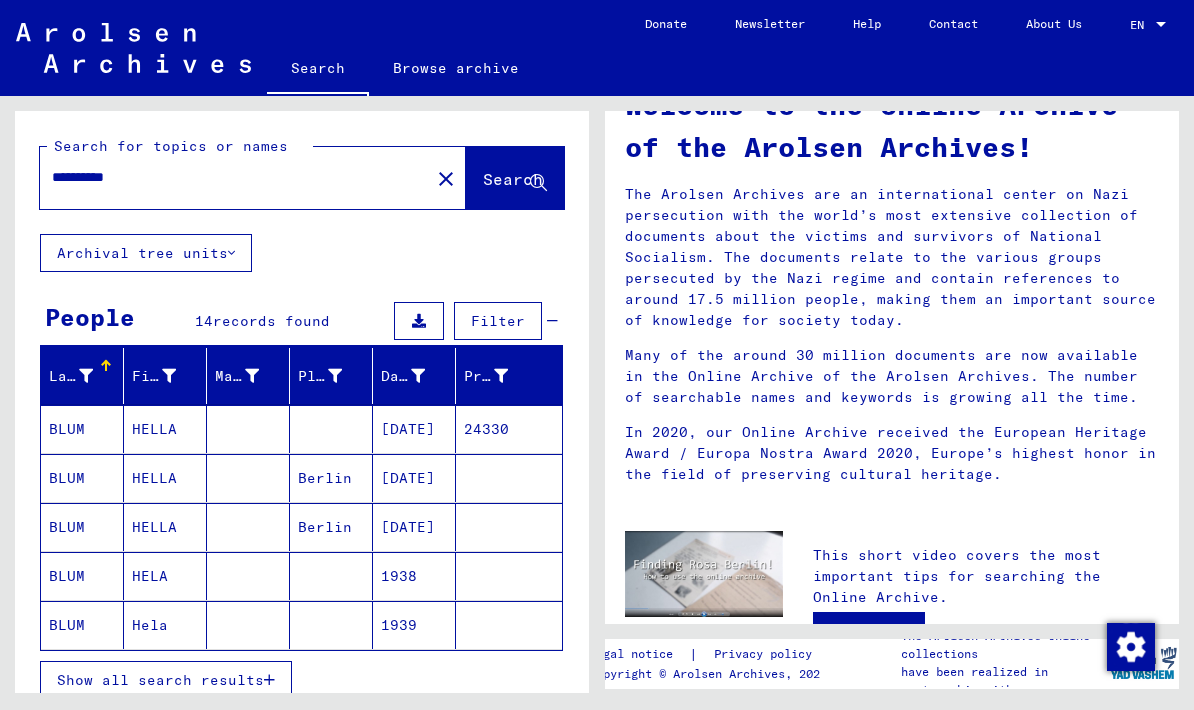 scroll, scrollTop: 69, scrollLeft: 0, axis: vertical 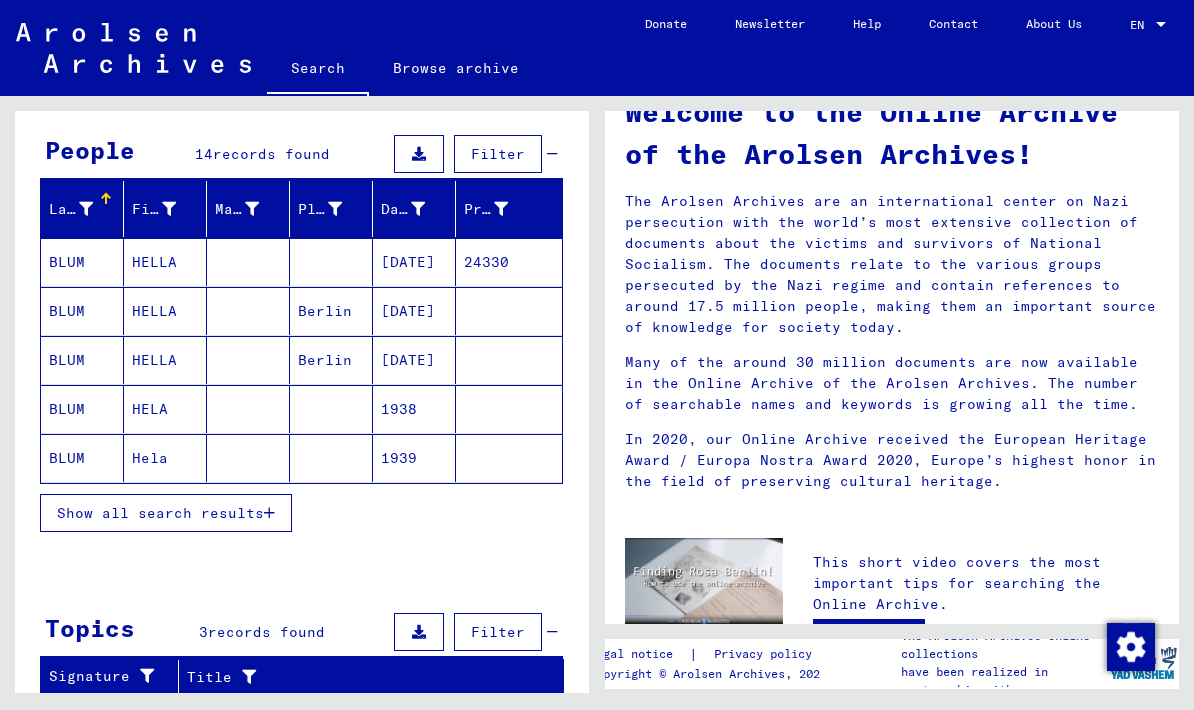 click on "Show all search results" at bounding box center [160, 513] 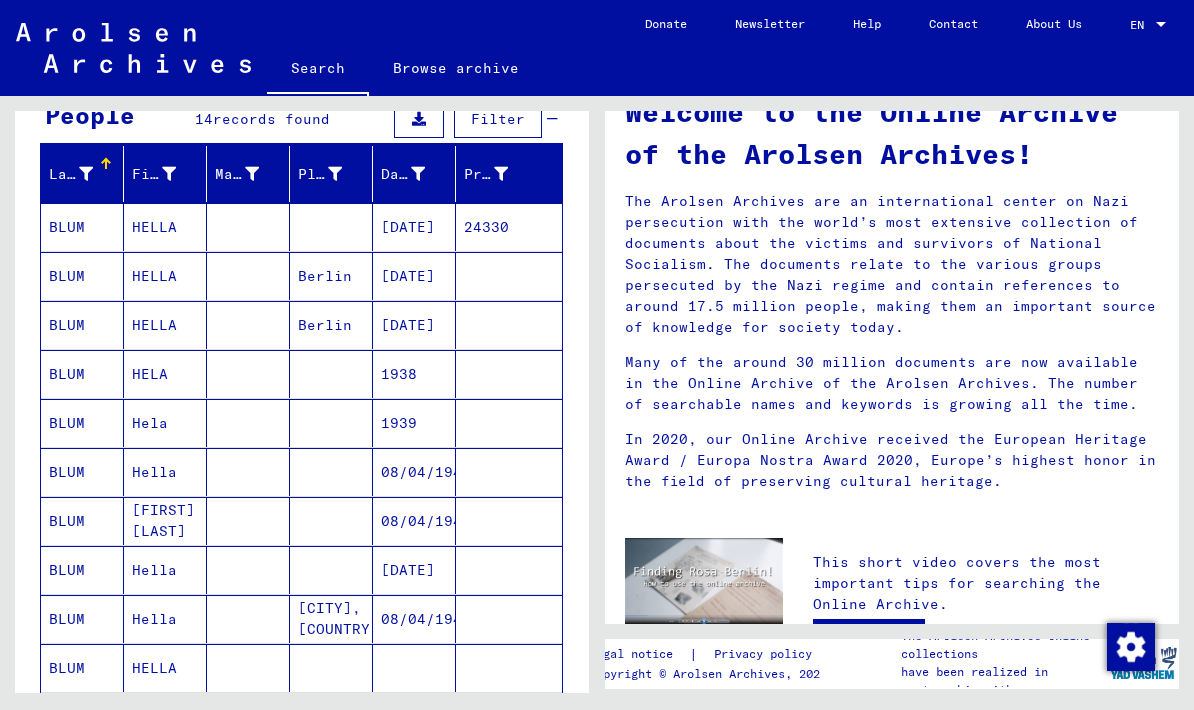 scroll, scrollTop: 199, scrollLeft: 0, axis: vertical 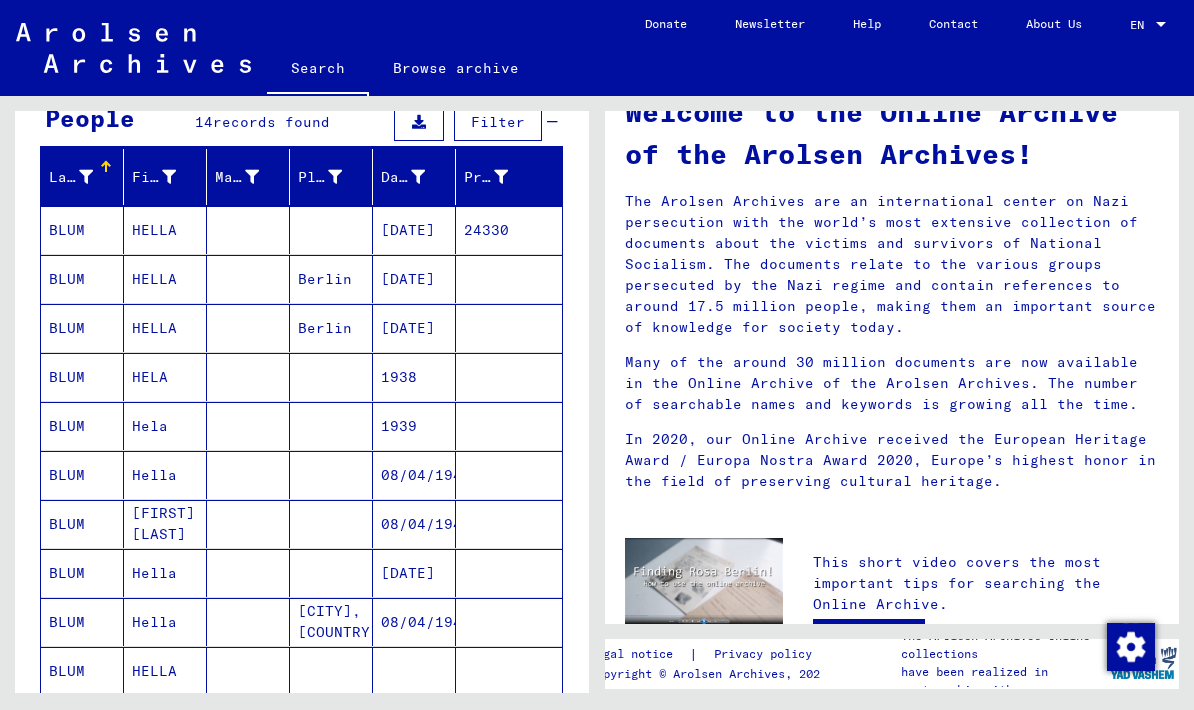 click on "BLUM" at bounding box center (82, 279) 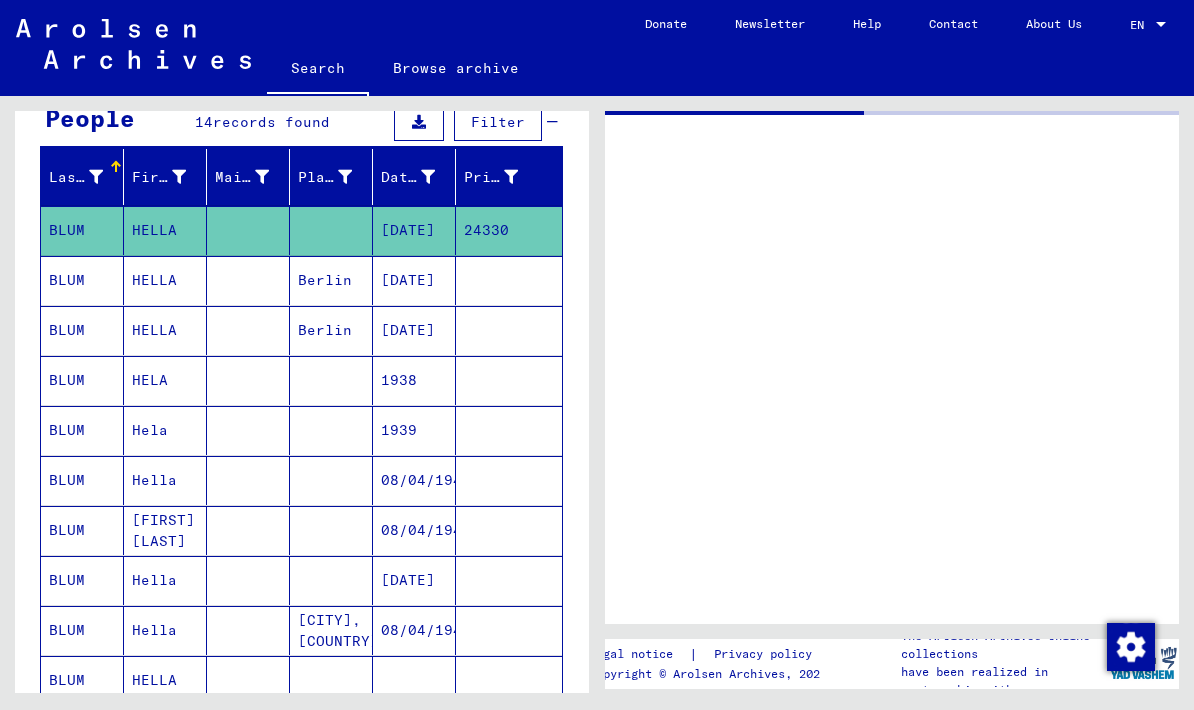 scroll, scrollTop: 0, scrollLeft: 0, axis: both 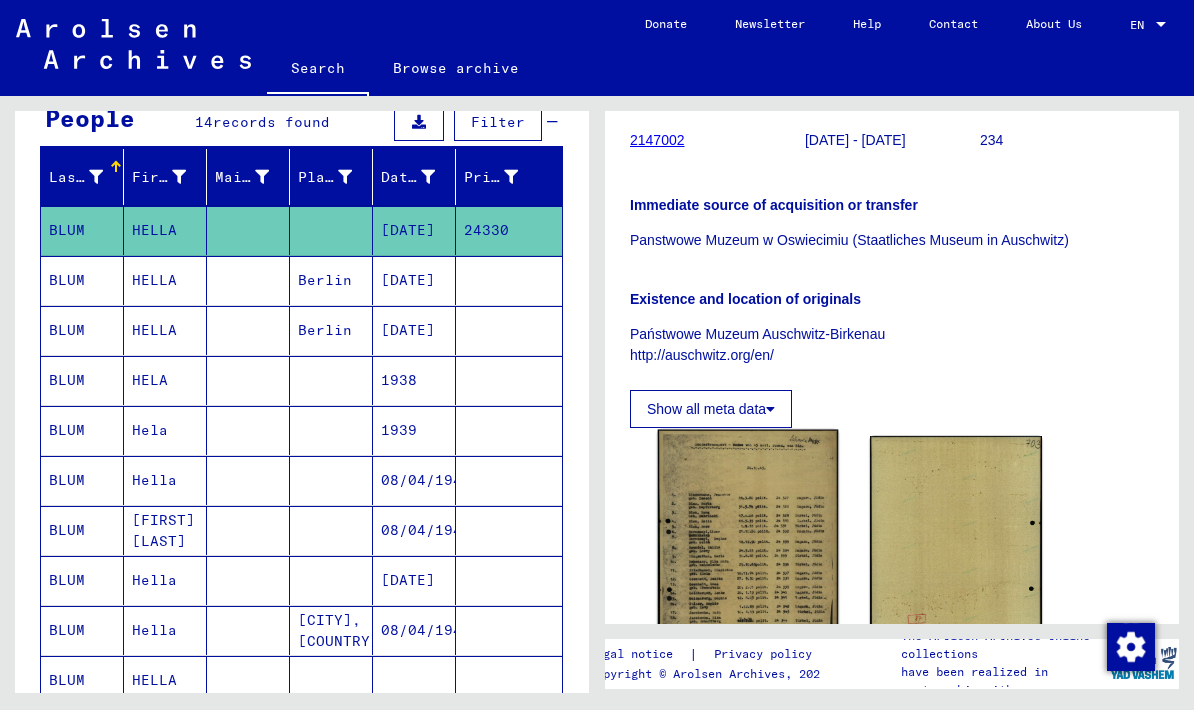 click 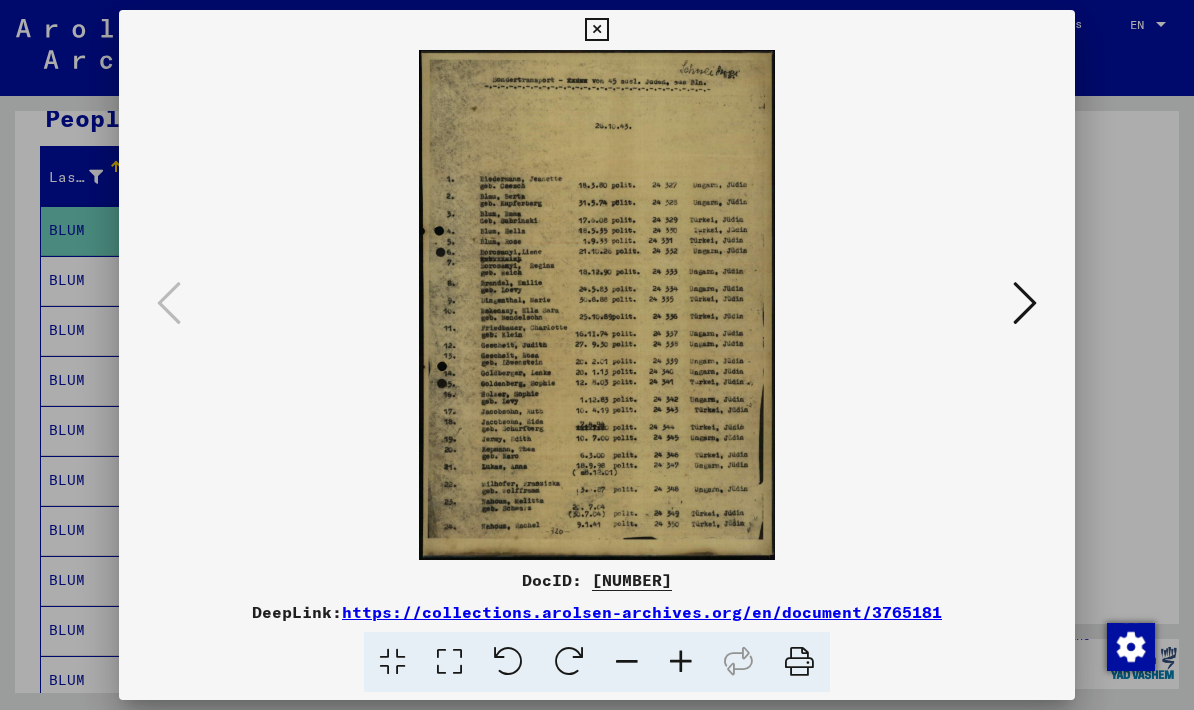 click at bounding box center [1025, 303] 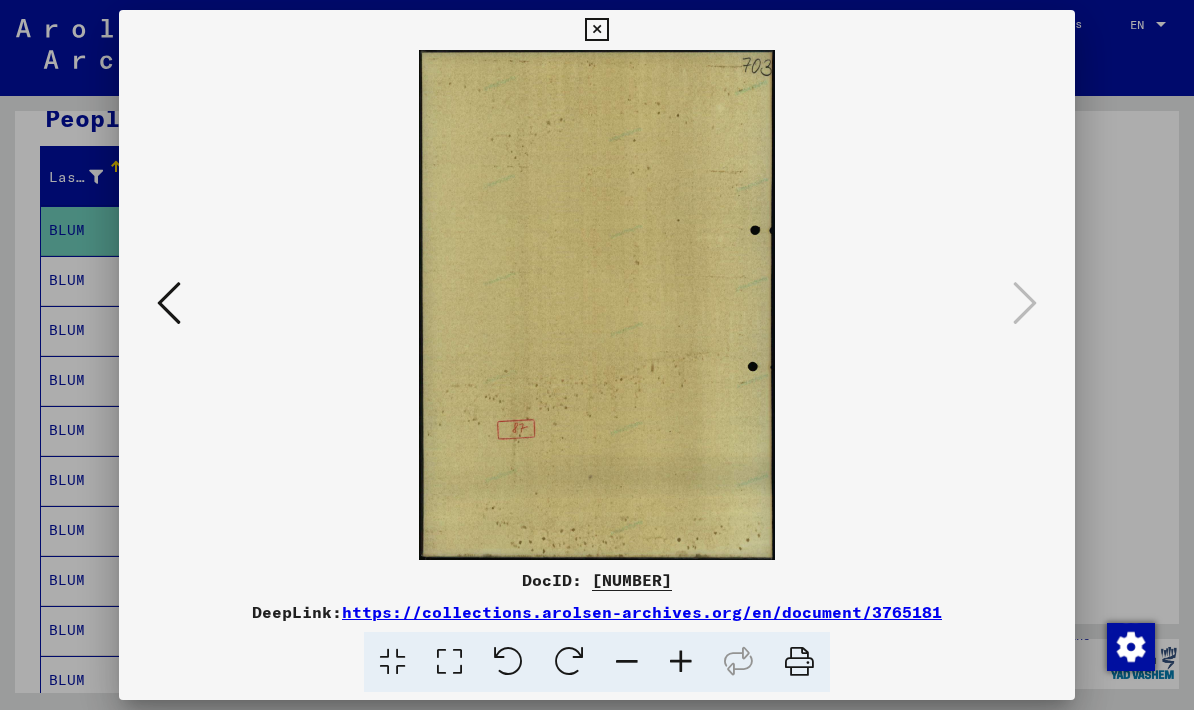 click at bounding box center (596, 305) 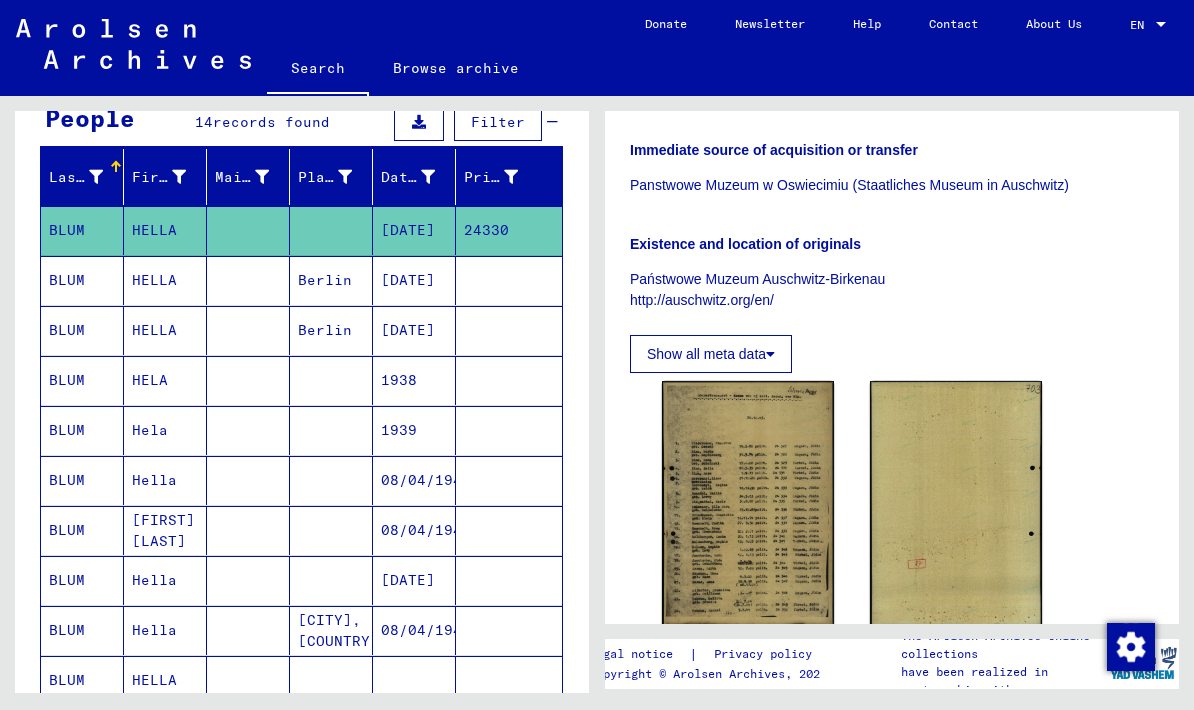 scroll, scrollTop: 304, scrollLeft: 0, axis: vertical 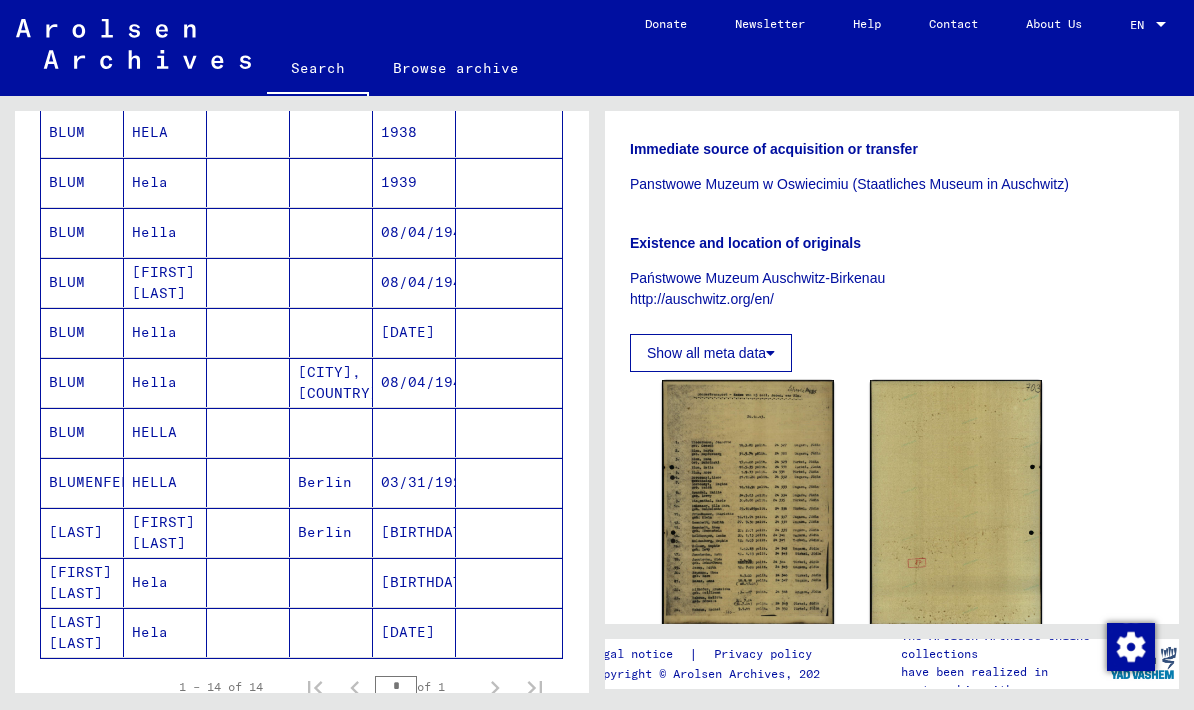click on "BLUM" at bounding box center [82, 482] 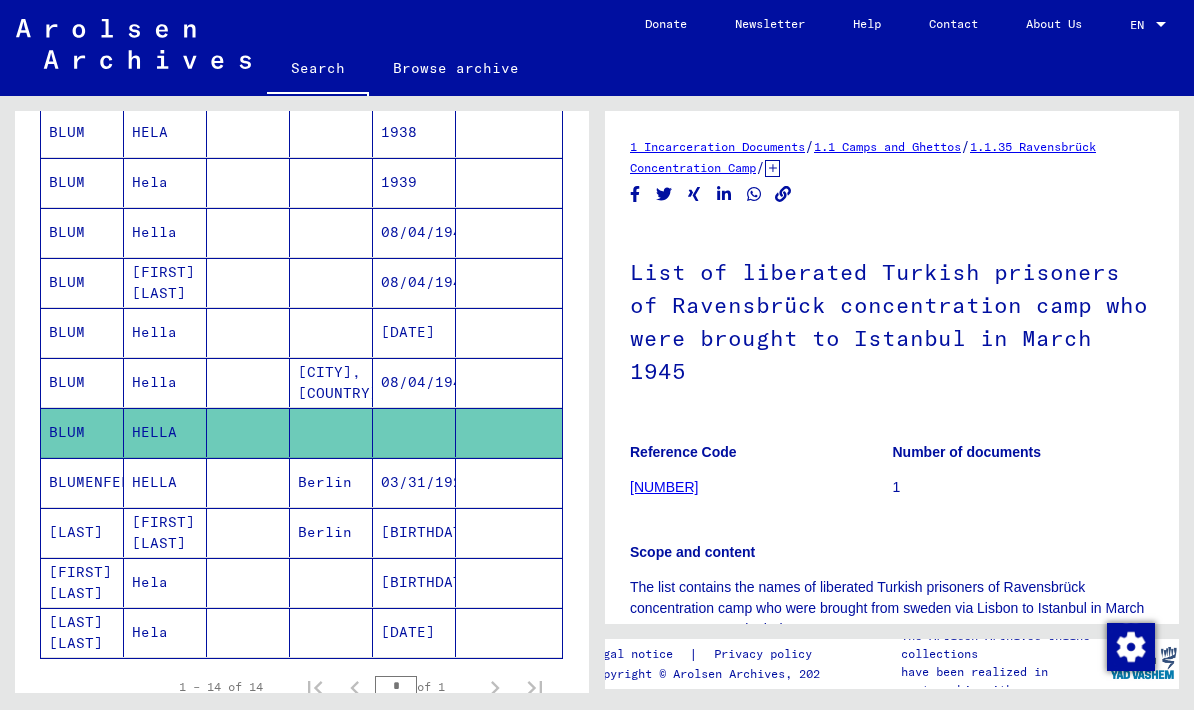 scroll, scrollTop: 0, scrollLeft: 0, axis: both 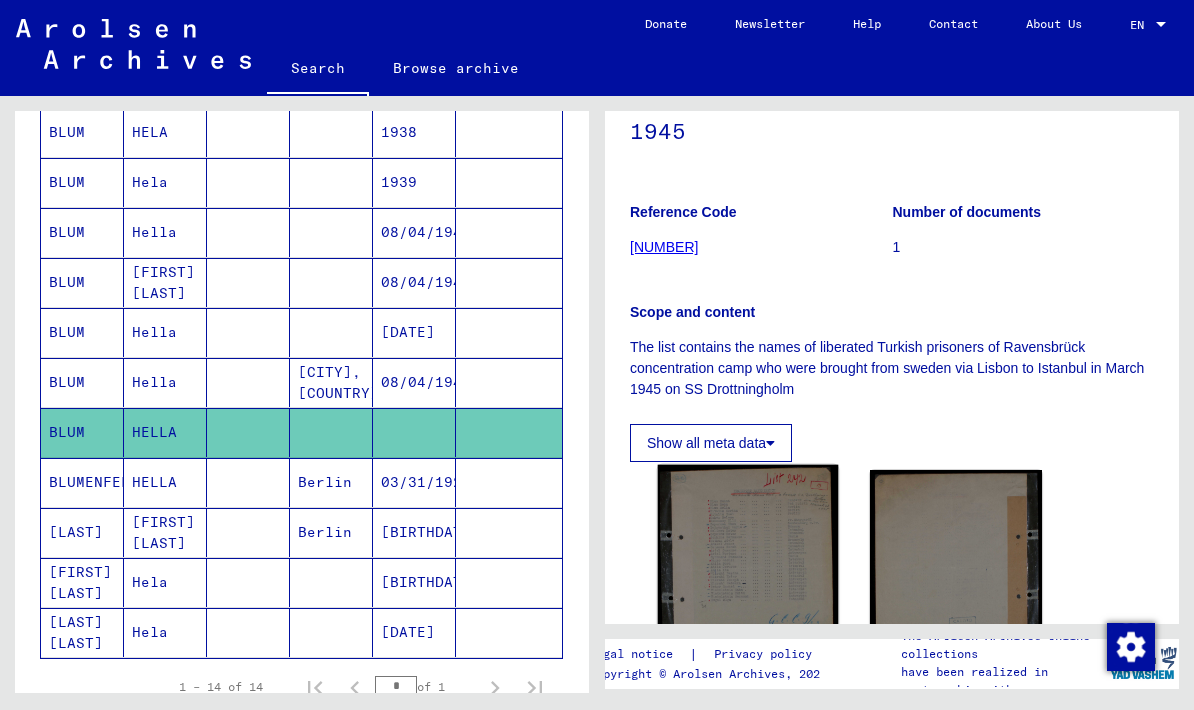 click 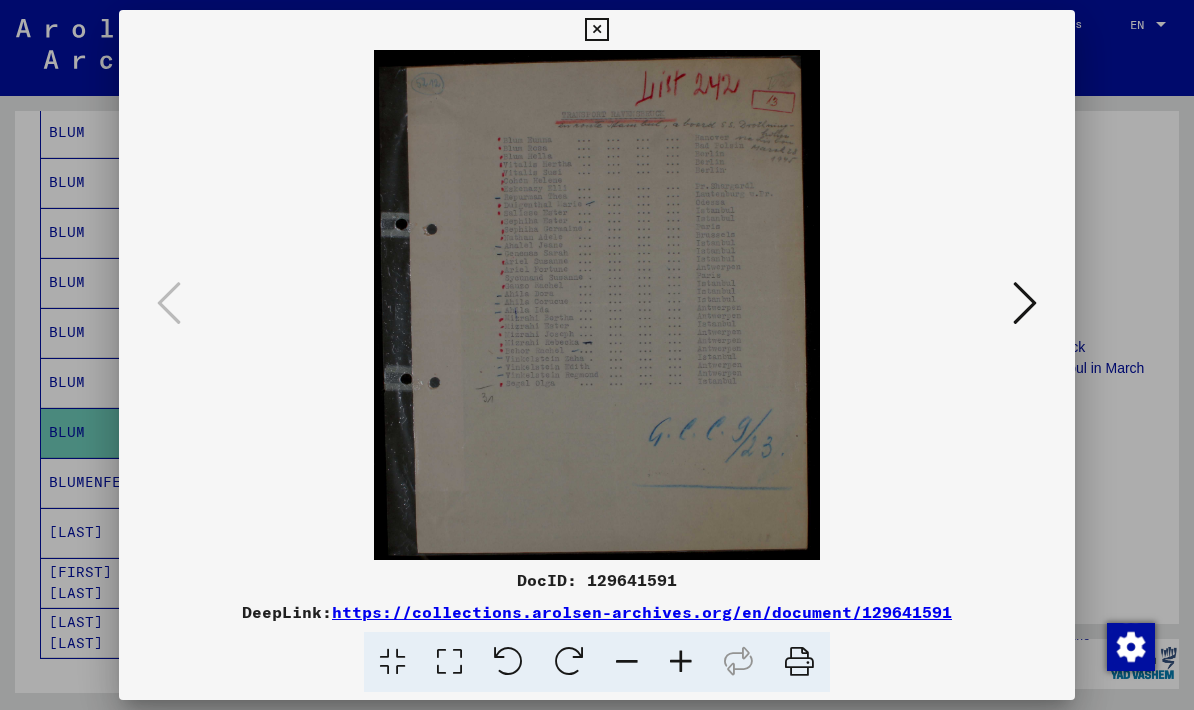 click at bounding box center [596, 30] 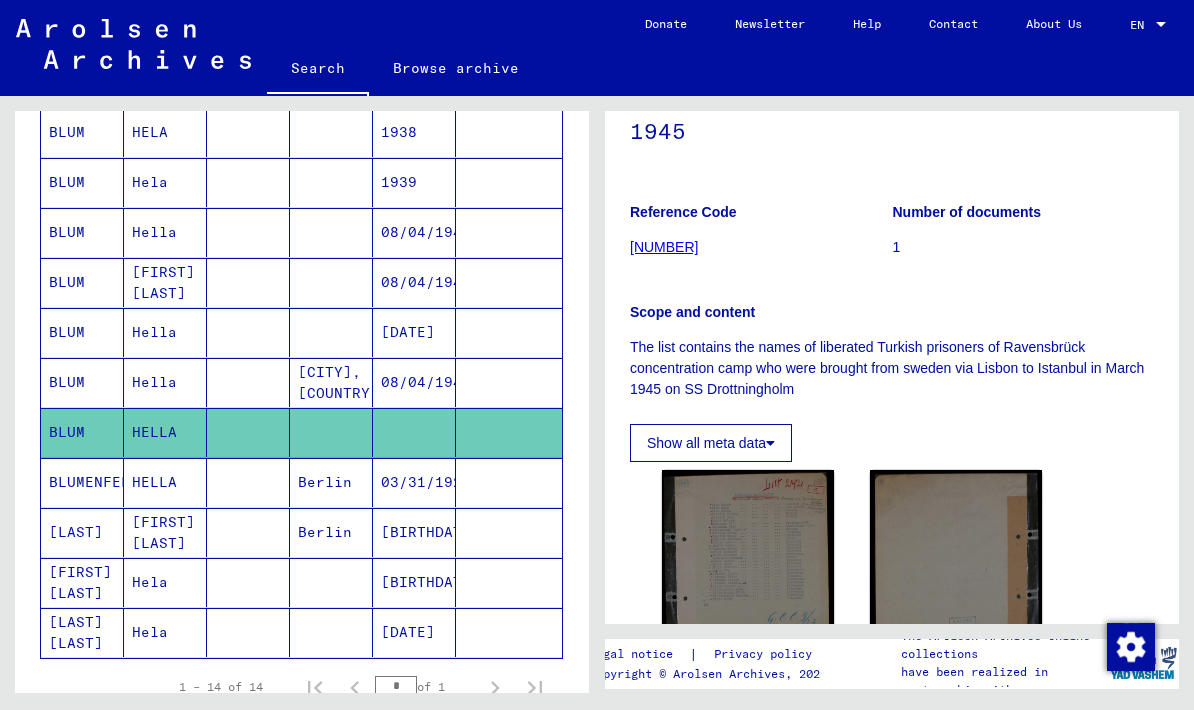 click on "BLUM" at bounding box center [82, 382] 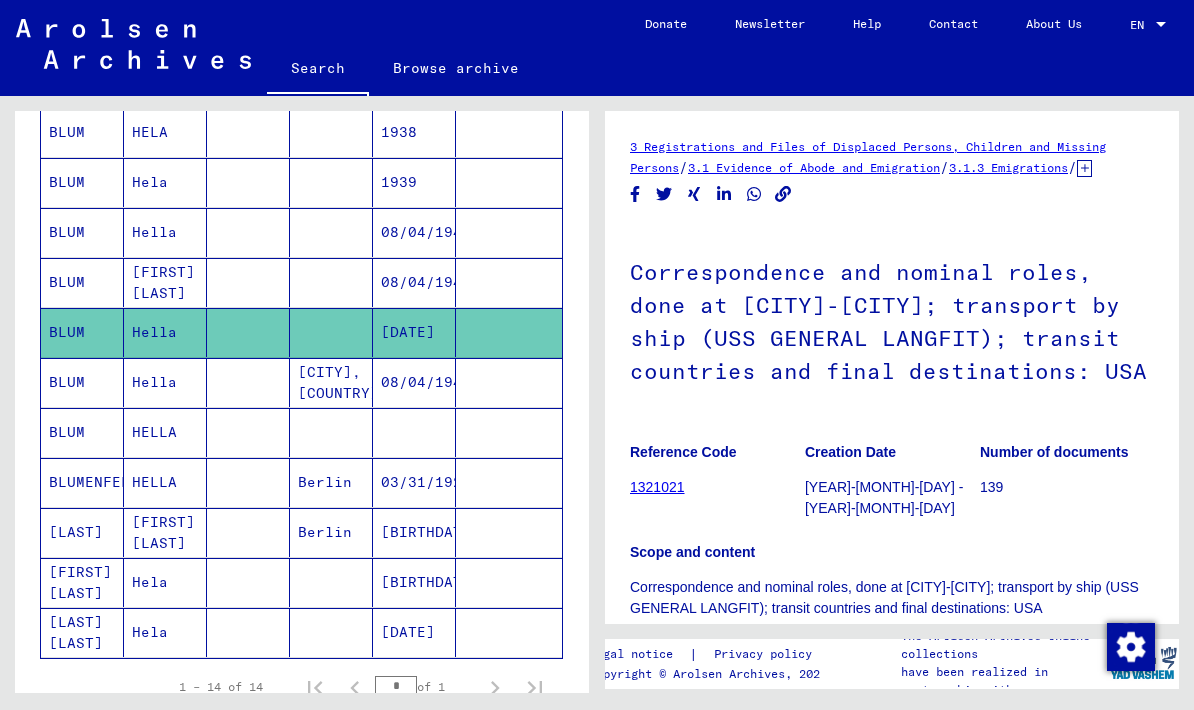 scroll, scrollTop: 0, scrollLeft: 0, axis: both 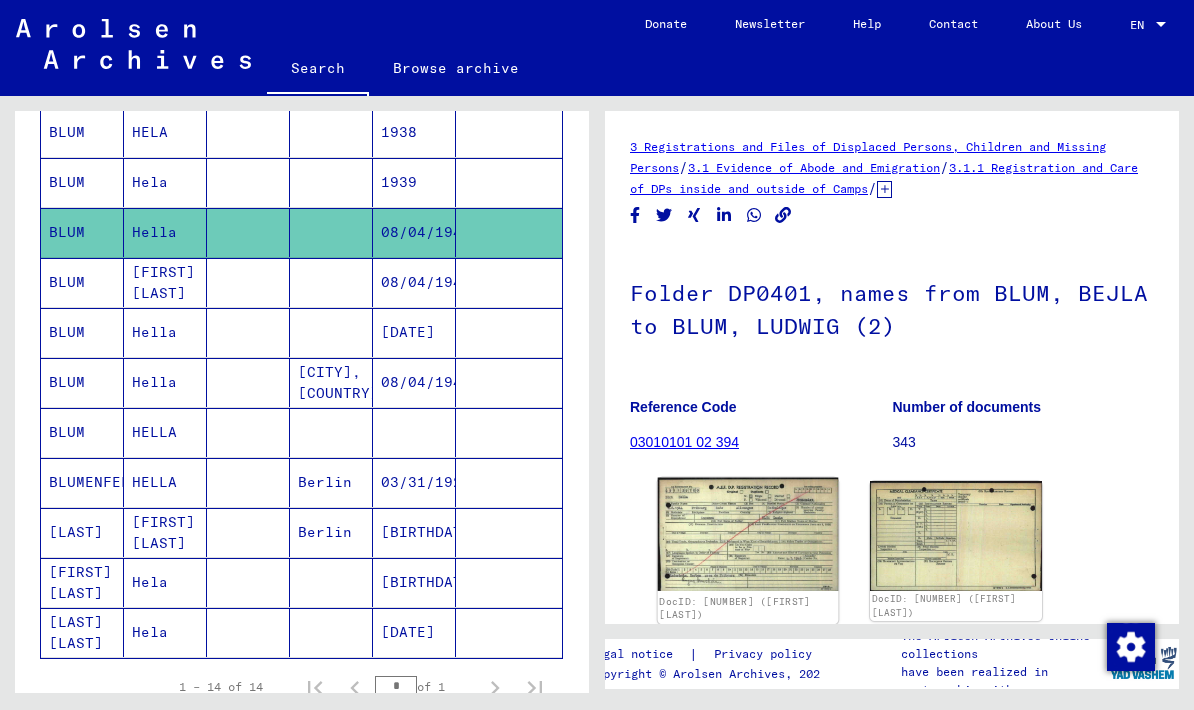 click 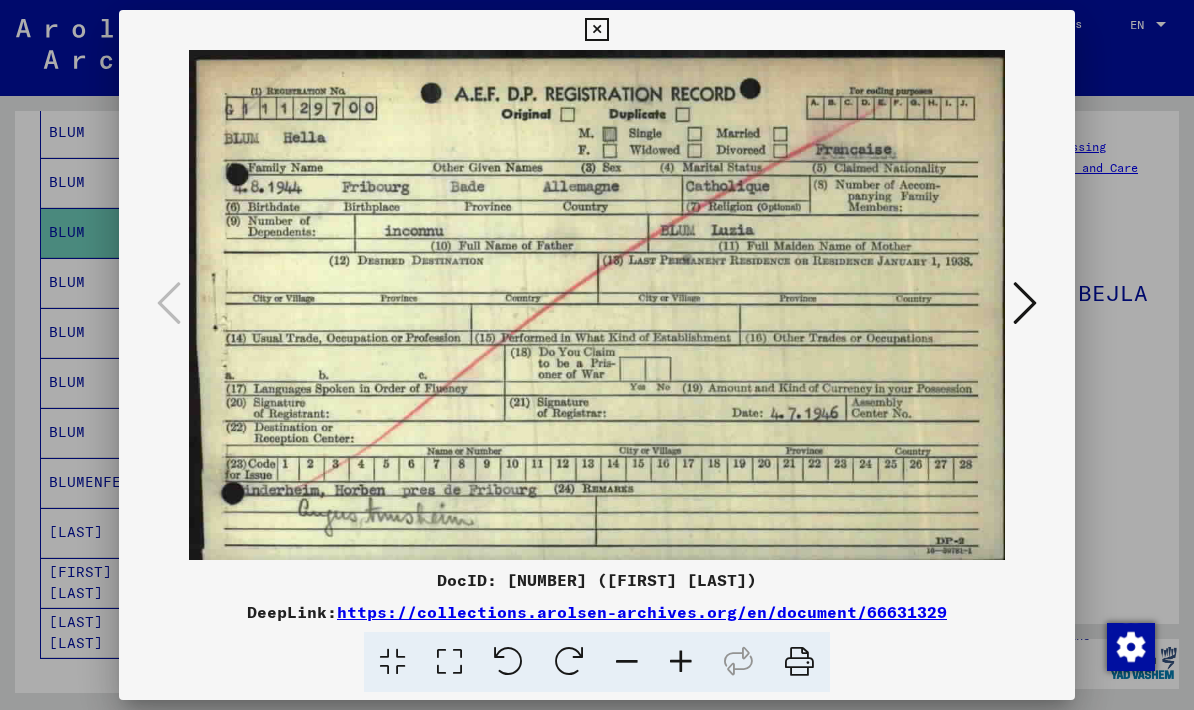 click at bounding box center [596, 30] 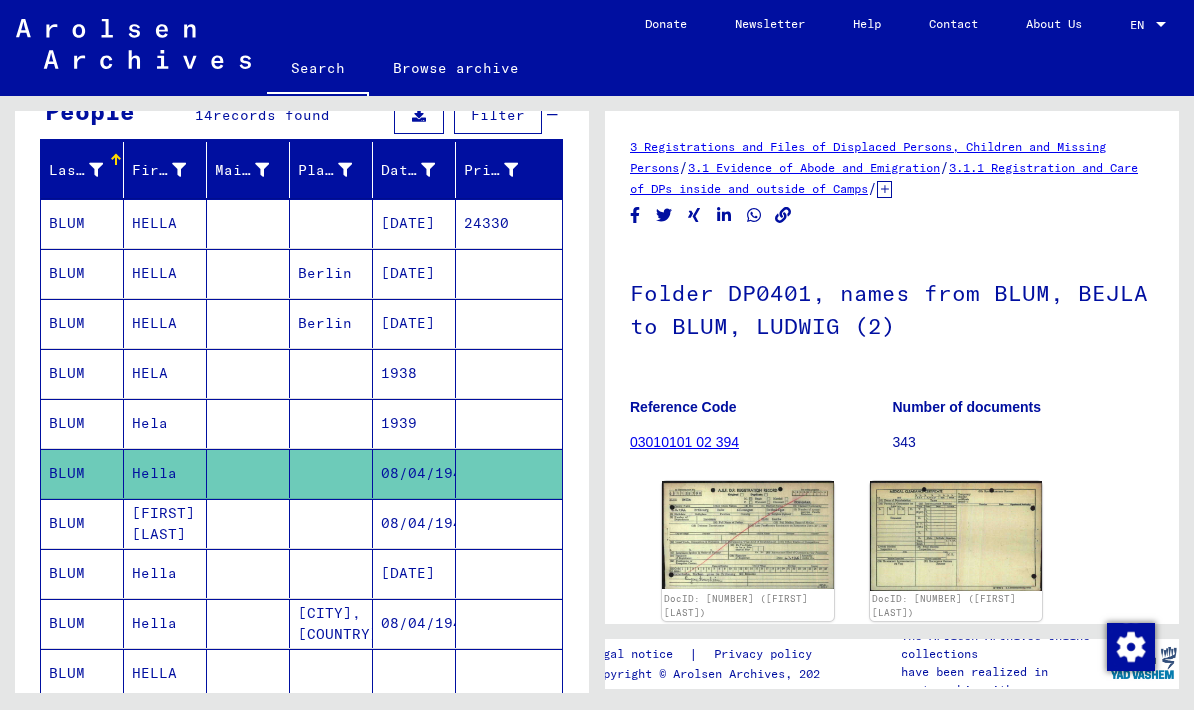 scroll, scrollTop: 192, scrollLeft: 0, axis: vertical 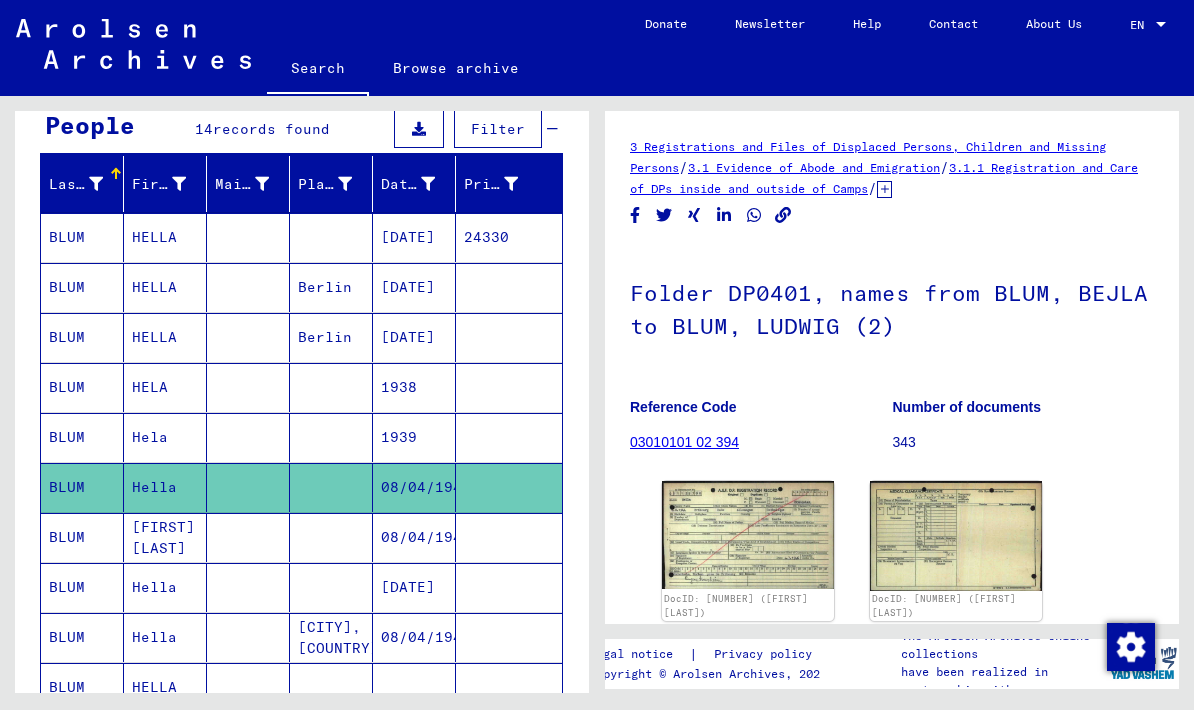 click at bounding box center [428, 184] 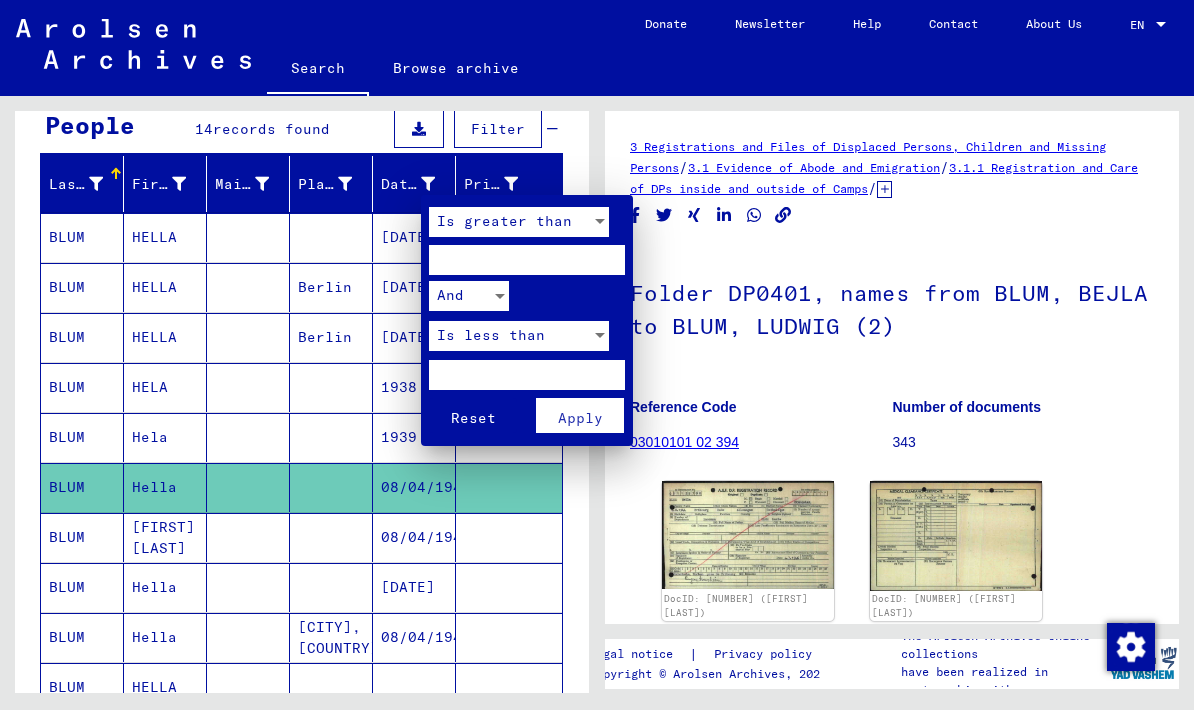 click at bounding box center (597, 355) 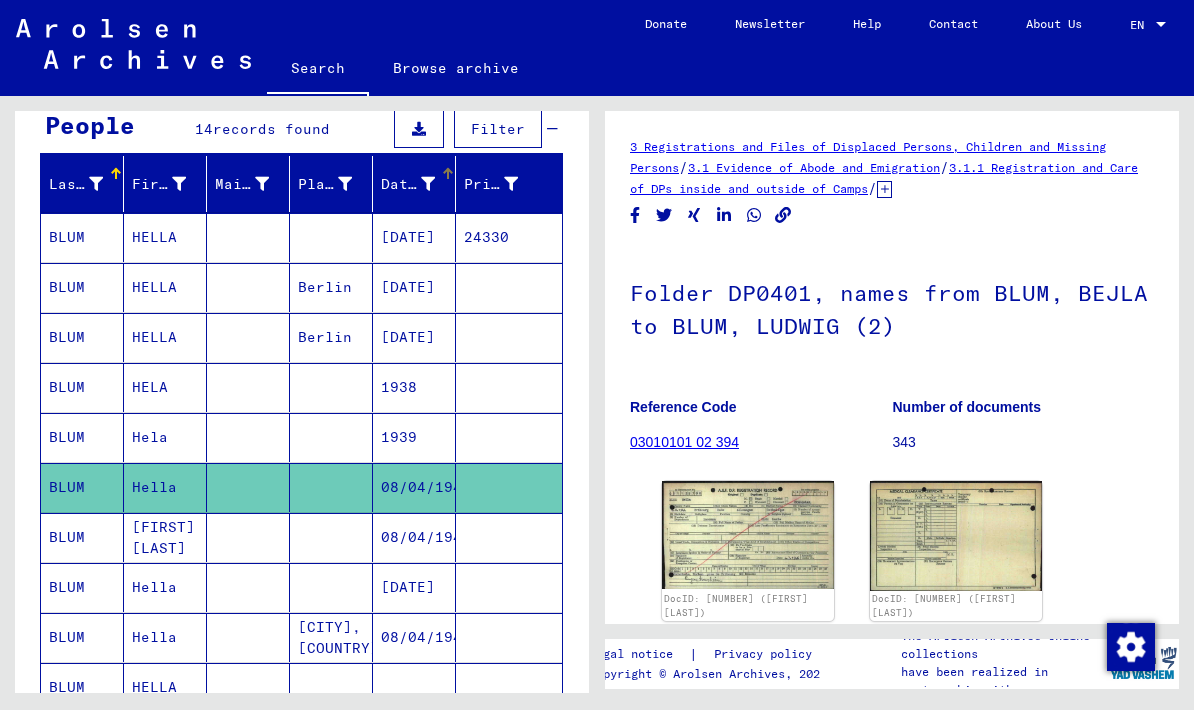 click at bounding box center [428, 184] 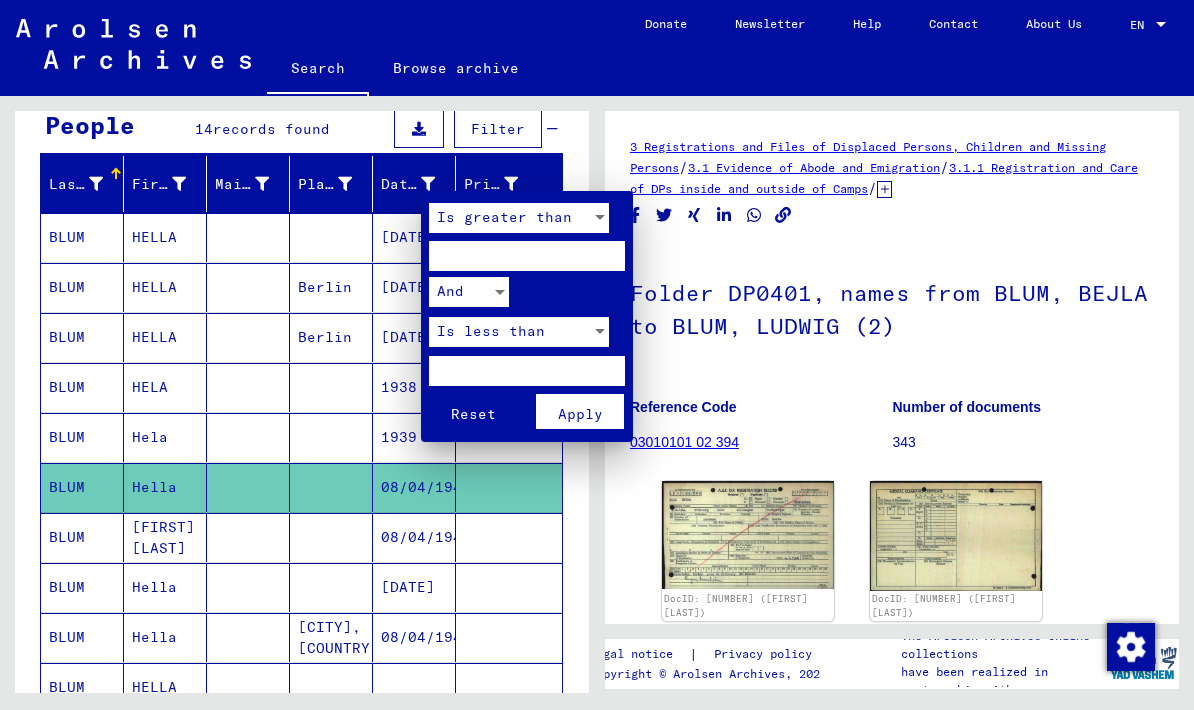 click on "Apply" at bounding box center (580, 414) 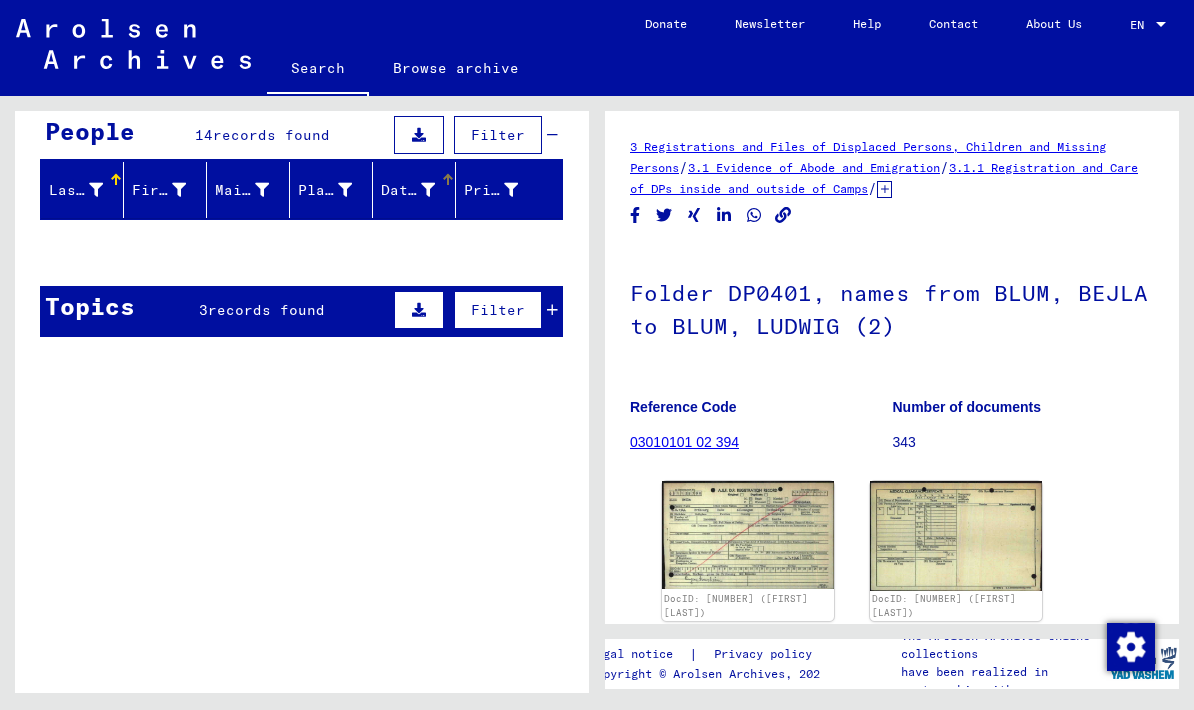 scroll, scrollTop: 106, scrollLeft: 0, axis: vertical 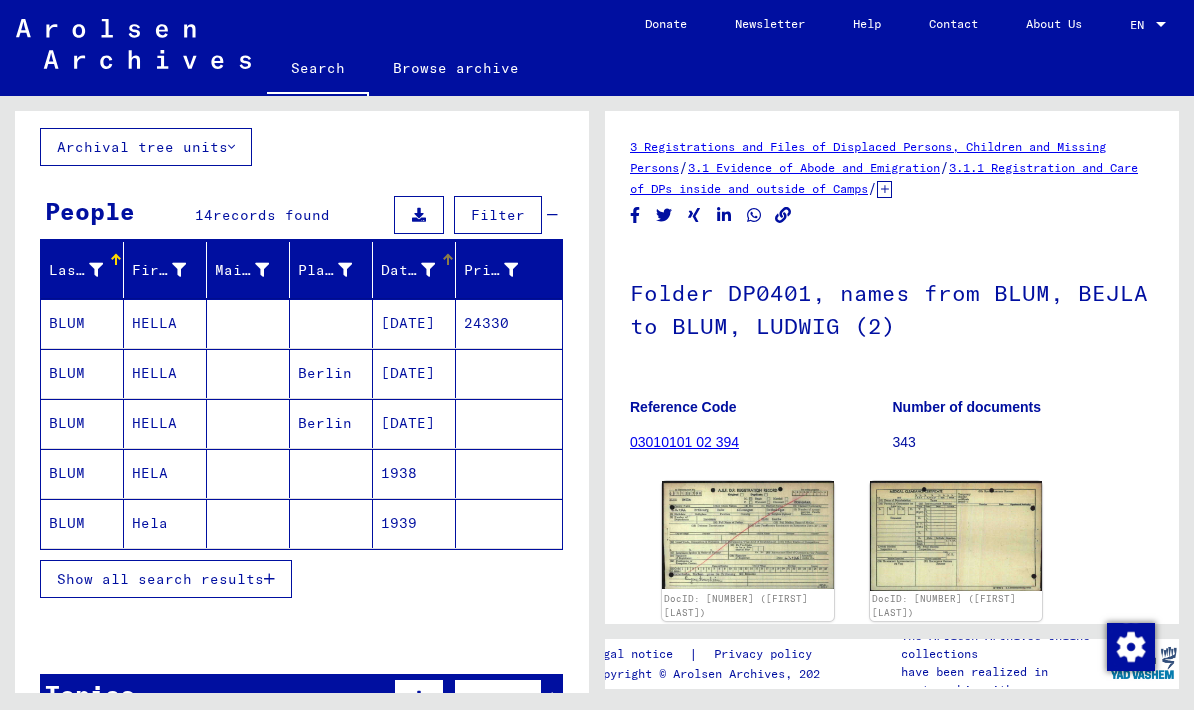 click on "Show all search results" at bounding box center [160, 579] 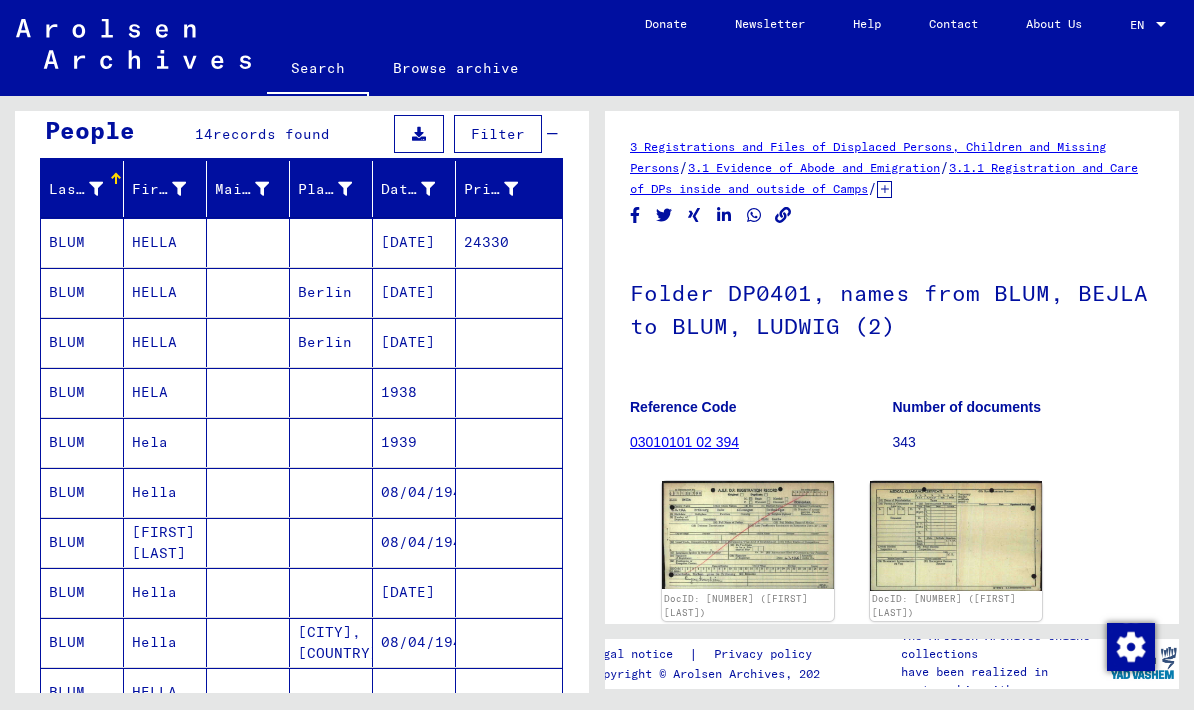 scroll, scrollTop: 188, scrollLeft: 0, axis: vertical 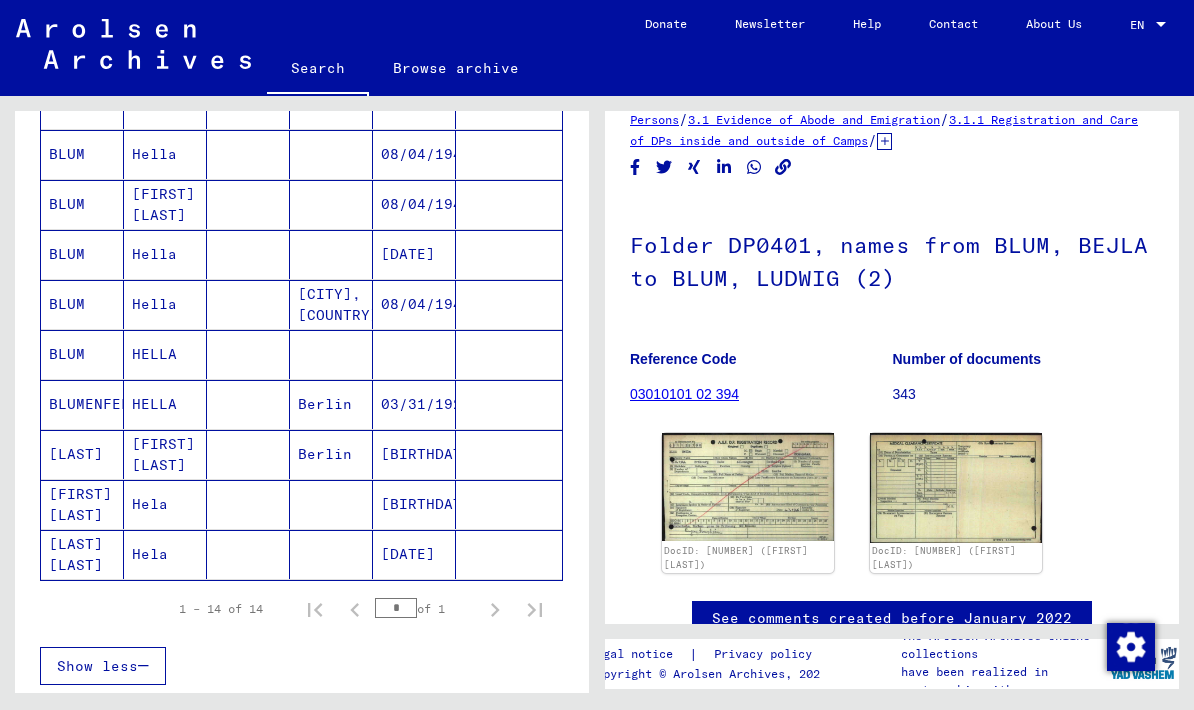 click on "*  of 1" at bounding box center (425, 608) 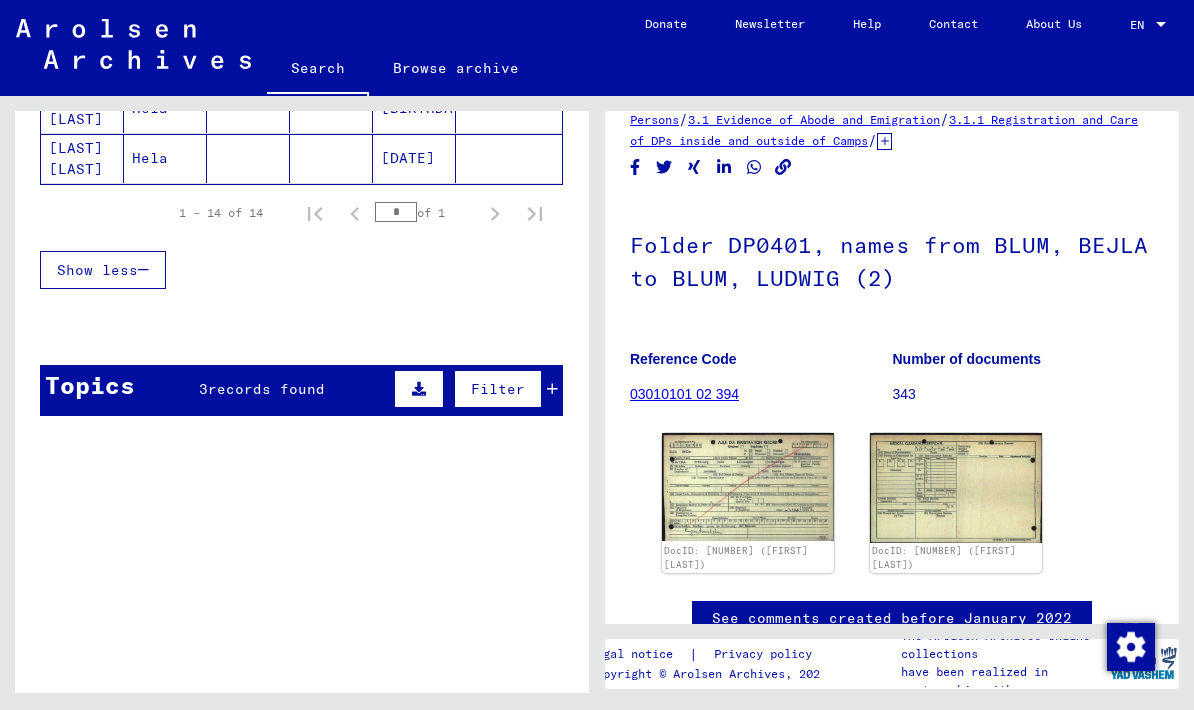 scroll, scrollTop: 920, scrollLeft: 0, axis: vertical 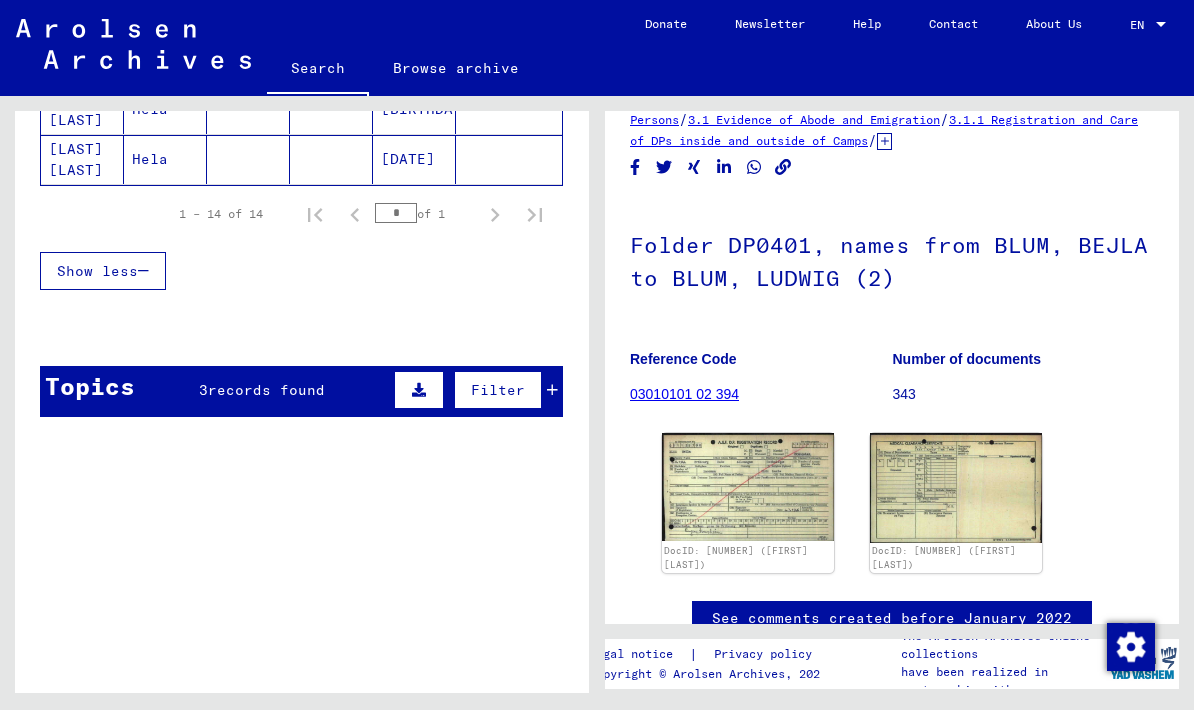 click on "Topics 3  records found  Filter" at bounding box center [301, 391] 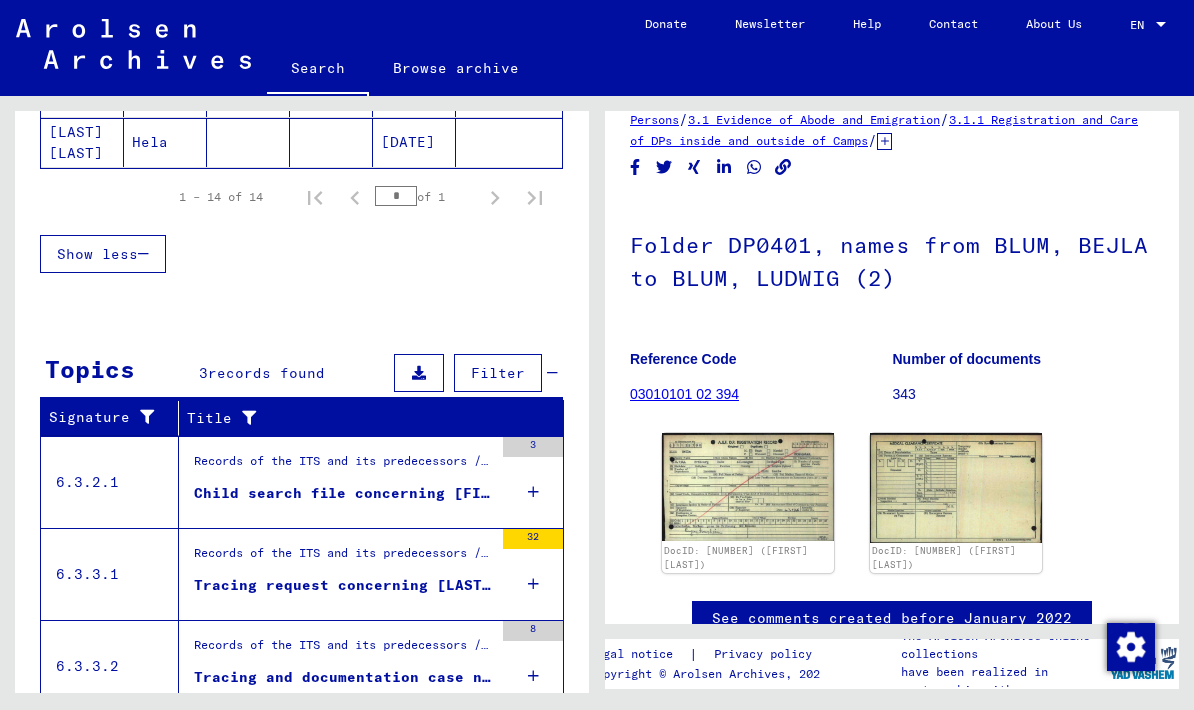 scroll, scrollTop: 936, scrollLeft: 0, axis: vertical 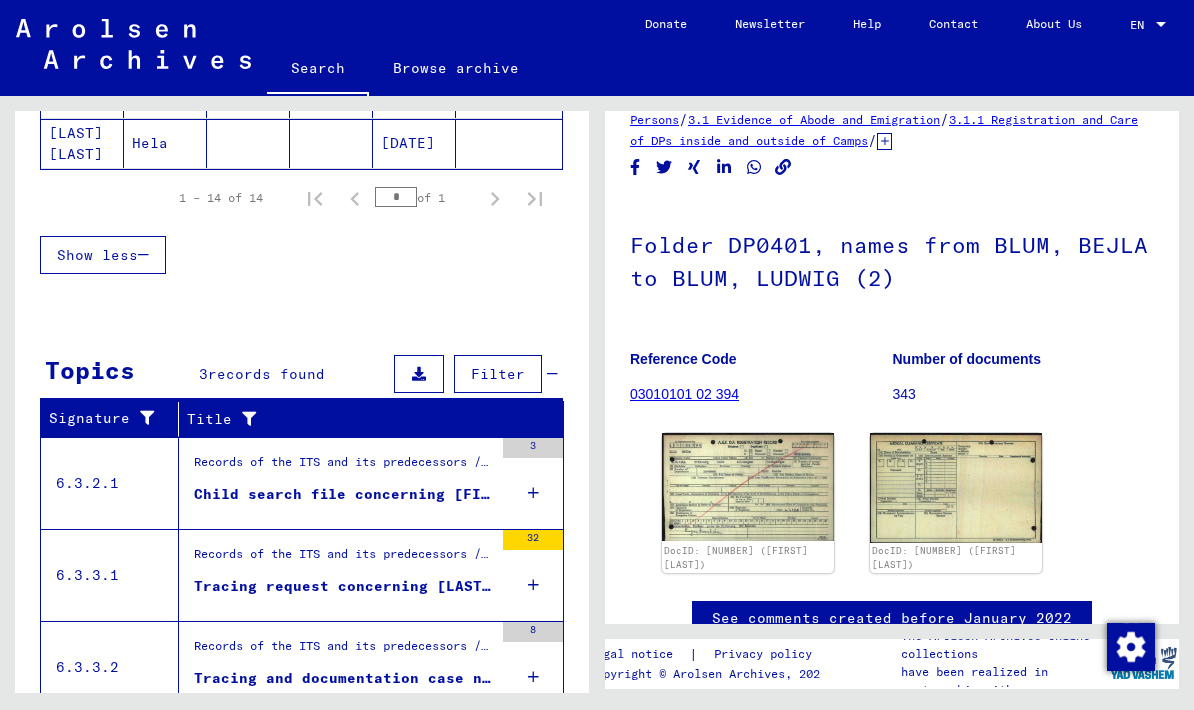 click on "Child search file concerning [FIRST] [LAST] [DATE]" at bounding box center [343, 494] 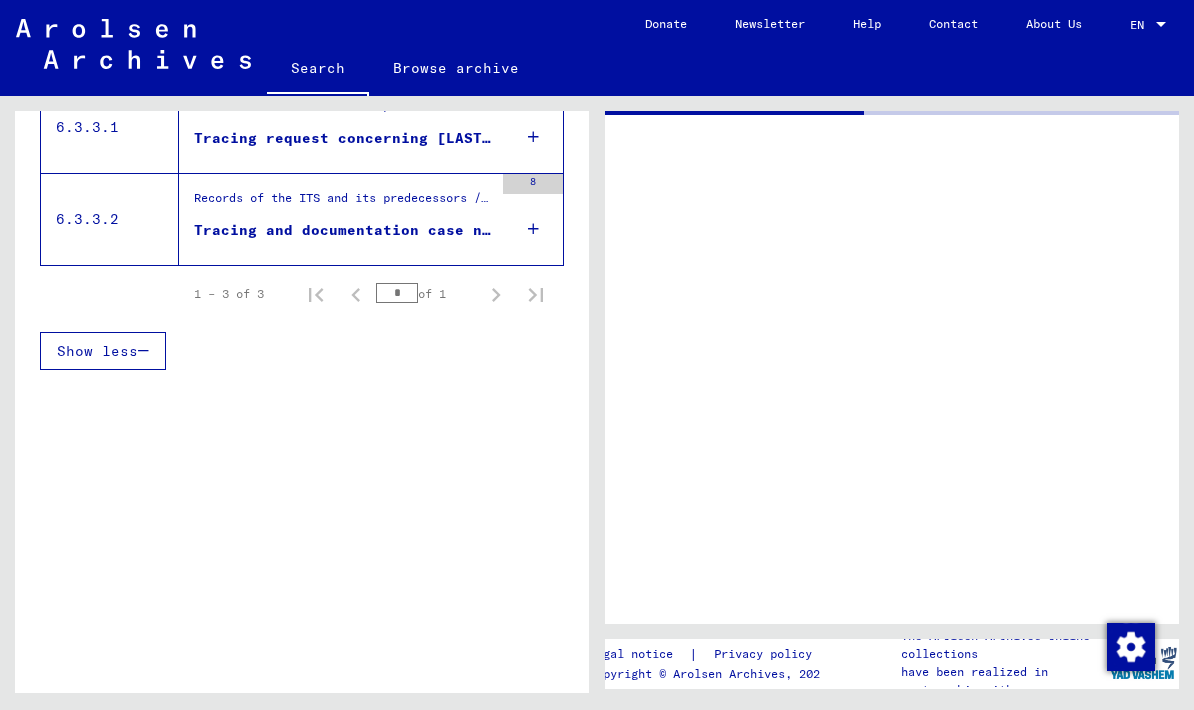 scroll, scrollTop: 0, scrollLeft: 0, axis: both 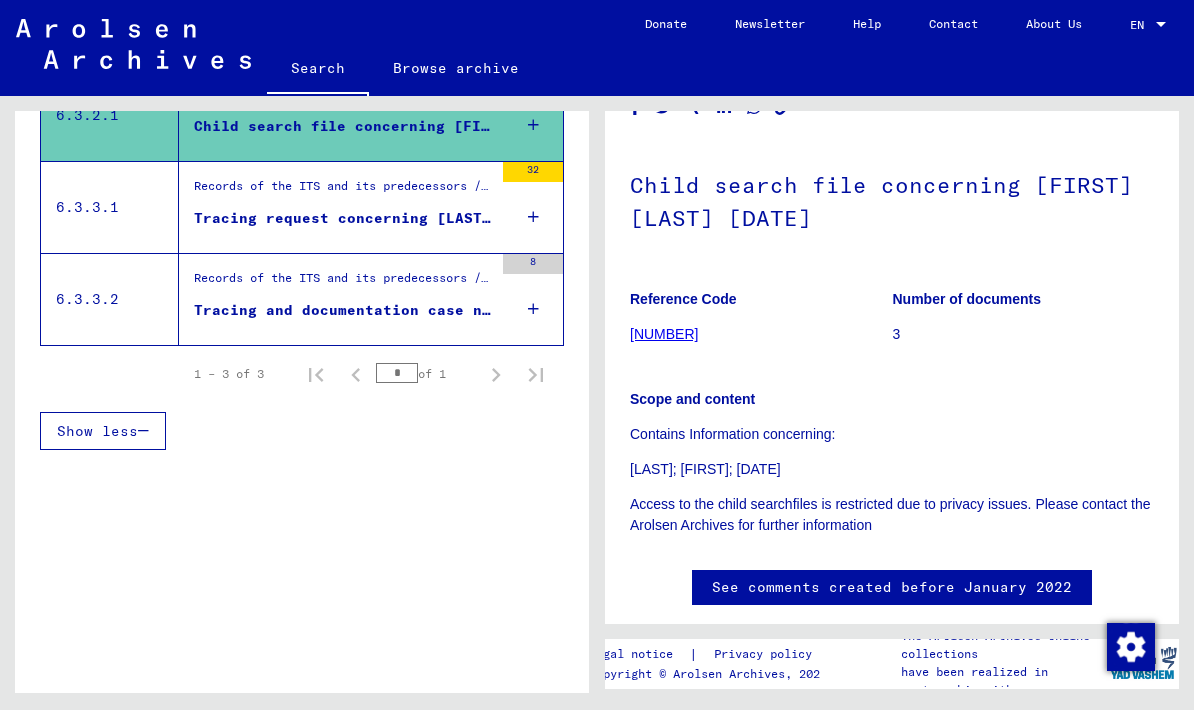 click on "[NUMBER]" 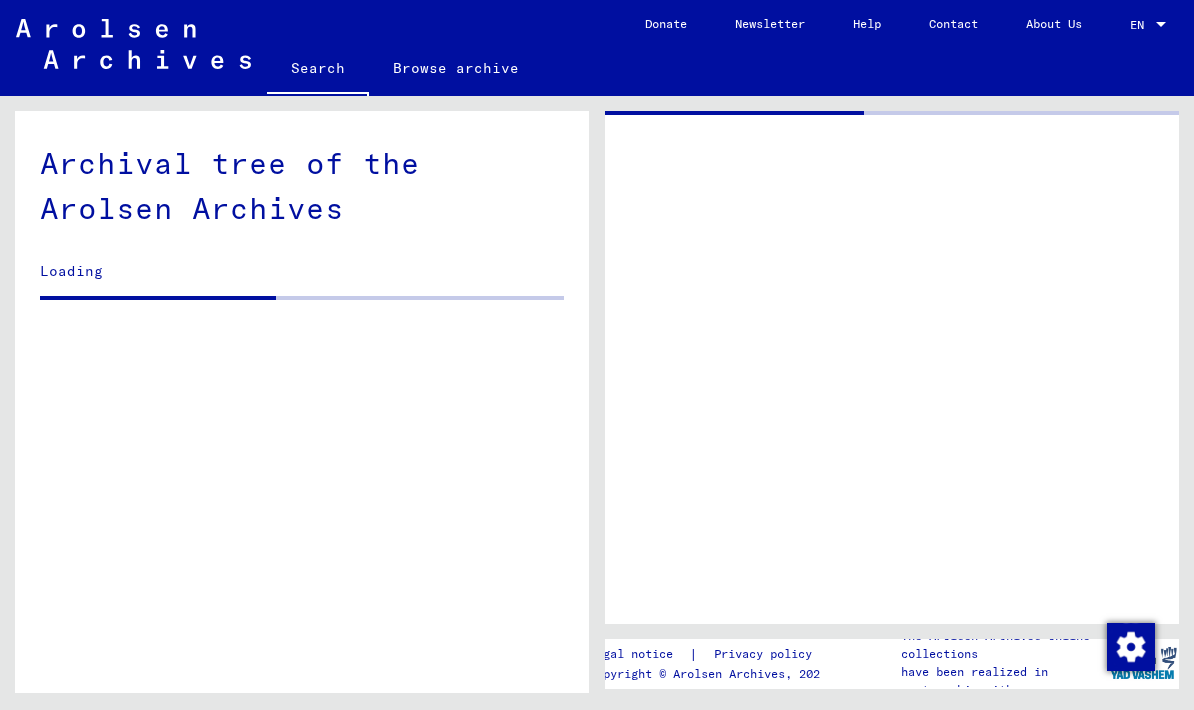 click 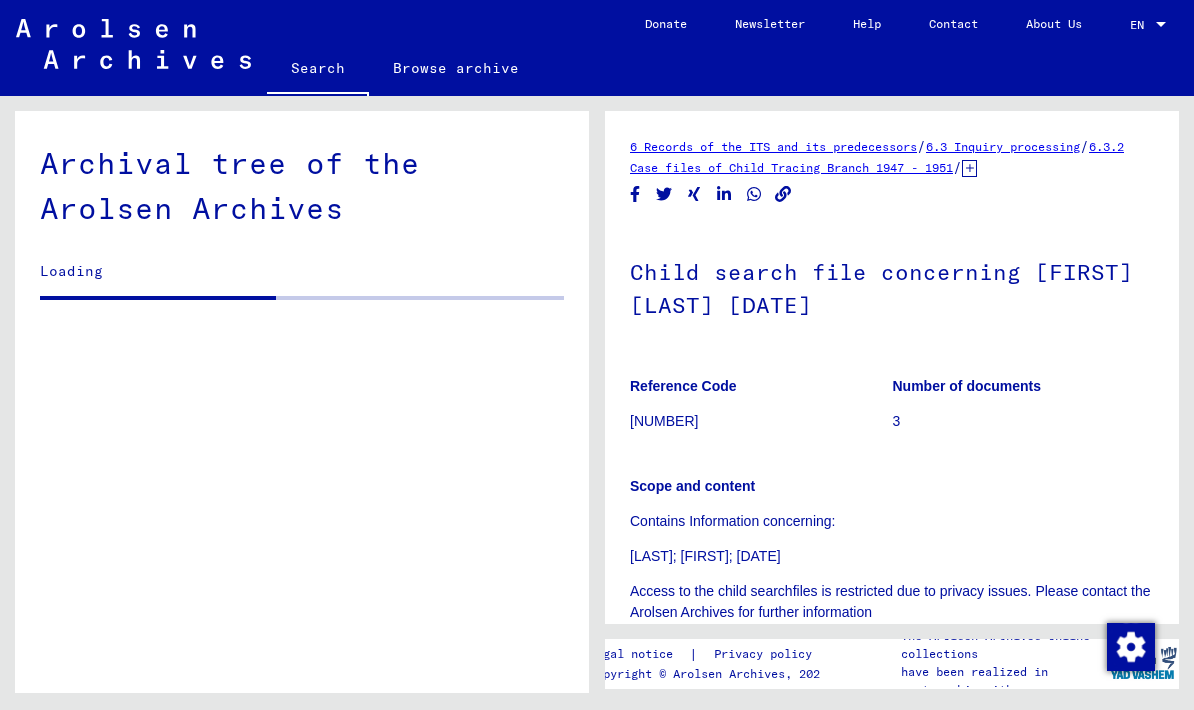 scroll, scrollTop: 0, scrollLeft: 0, axis: both 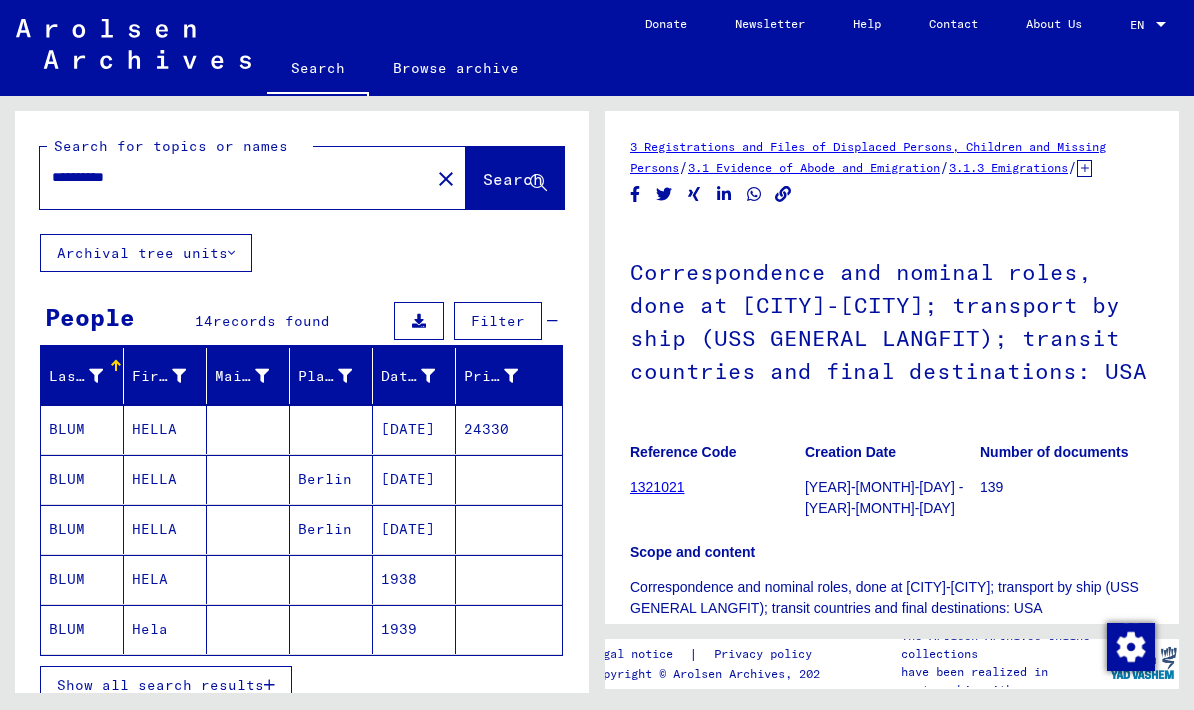 click on "Search" 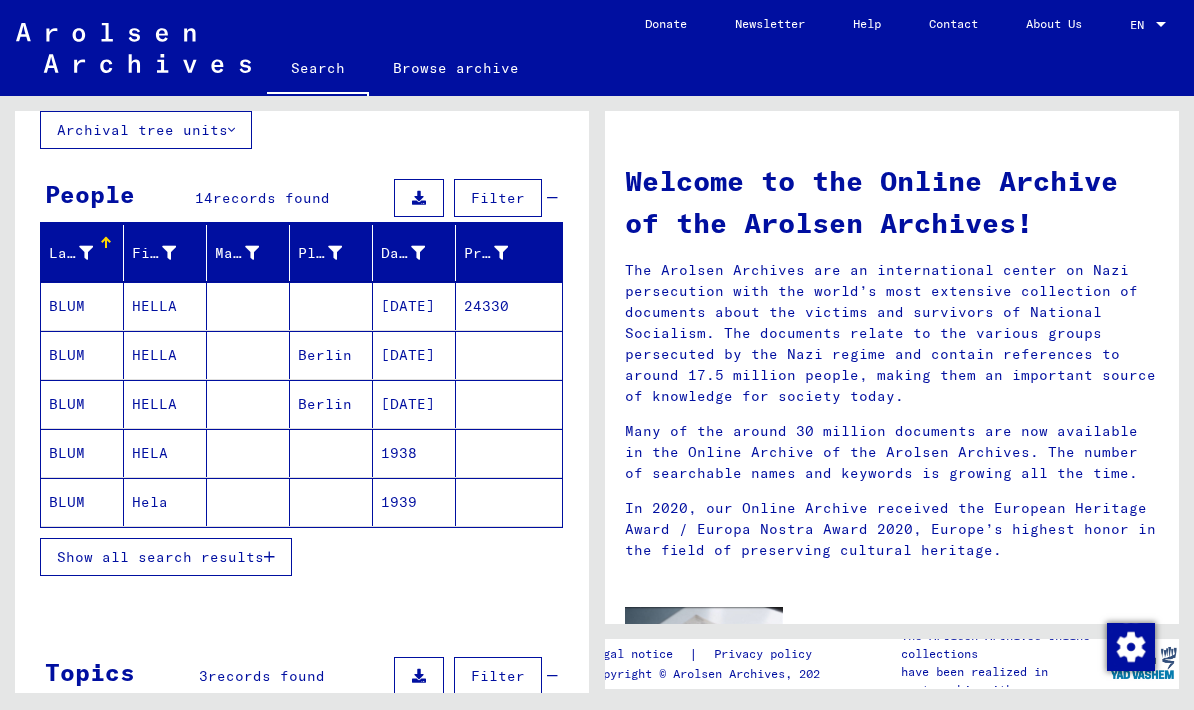 scroll, scrollTop: 300, scrollLeft: 0, axis: vertical 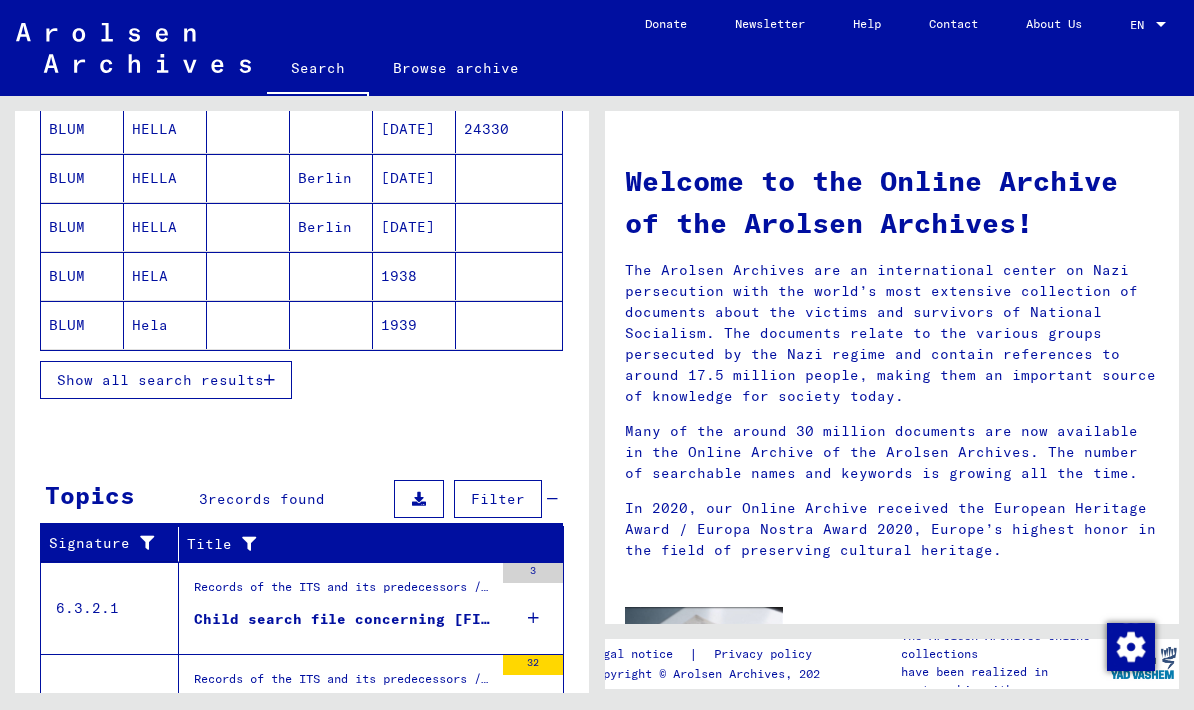 click on "Show all search results" at bounding box center [160, 380] 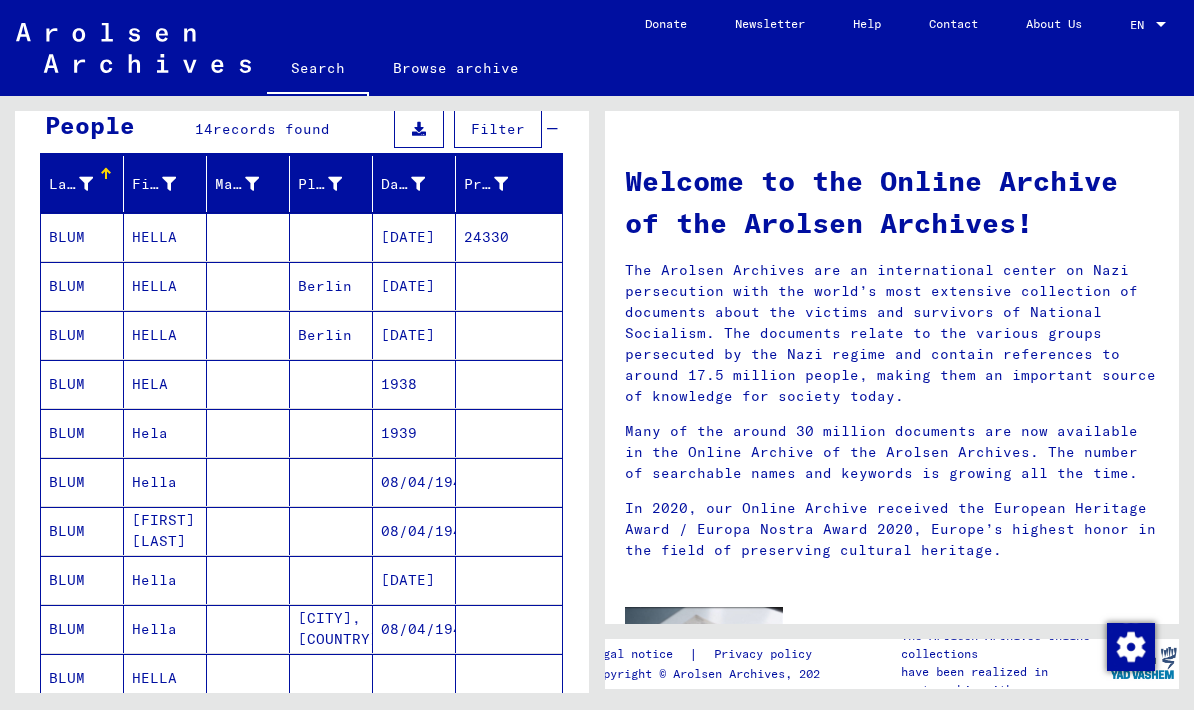 scroll, scrollTop: 186, scrollLeft: 0, axis: vertical 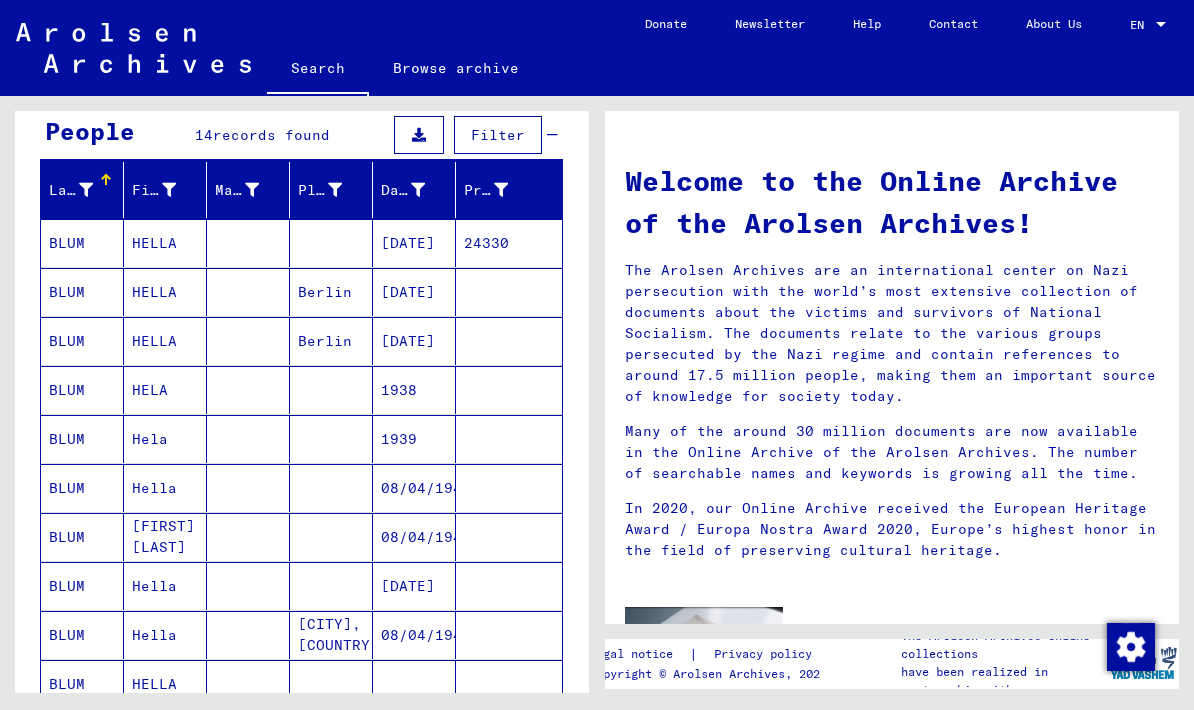 click on "BLUM" at bounding box center [82, 537] 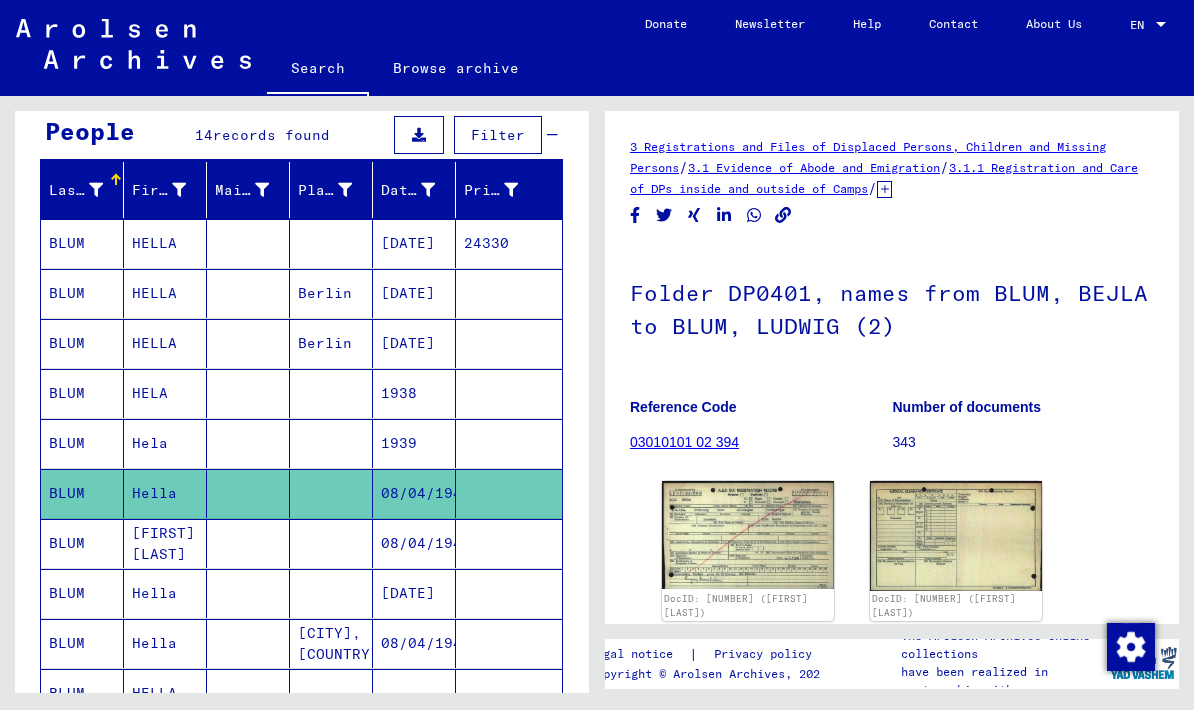 scroll, scrollTop: 0, scrollLeft: 0, axis: both 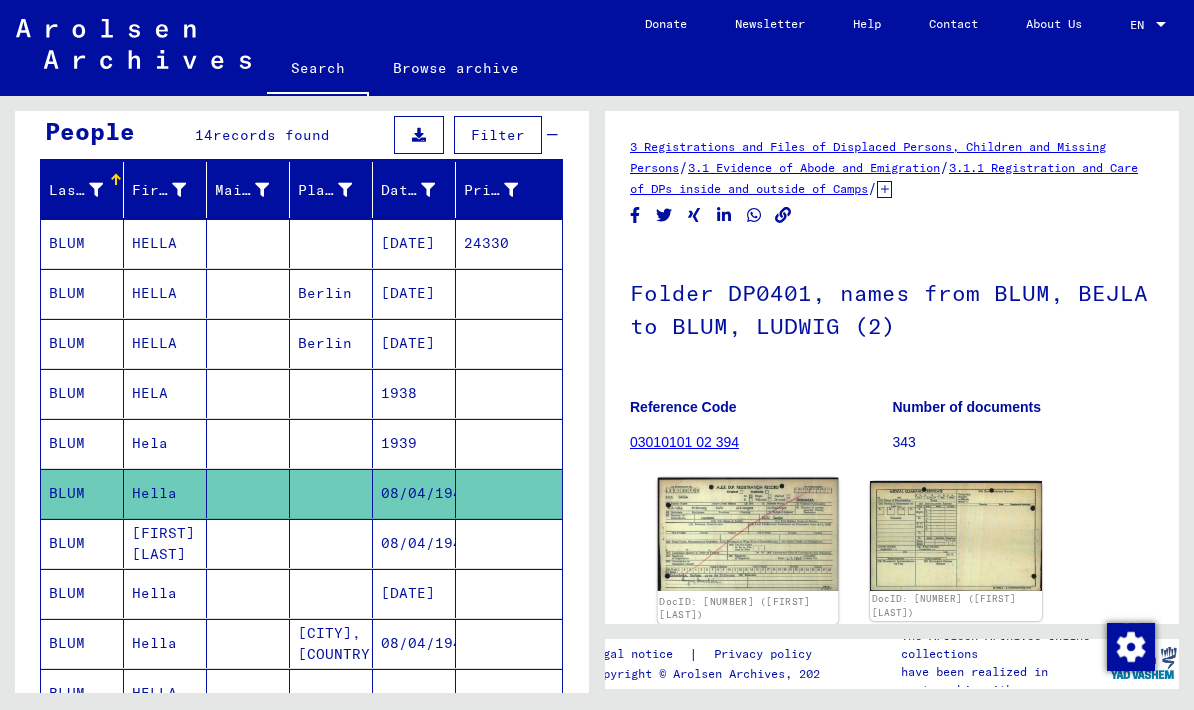 click 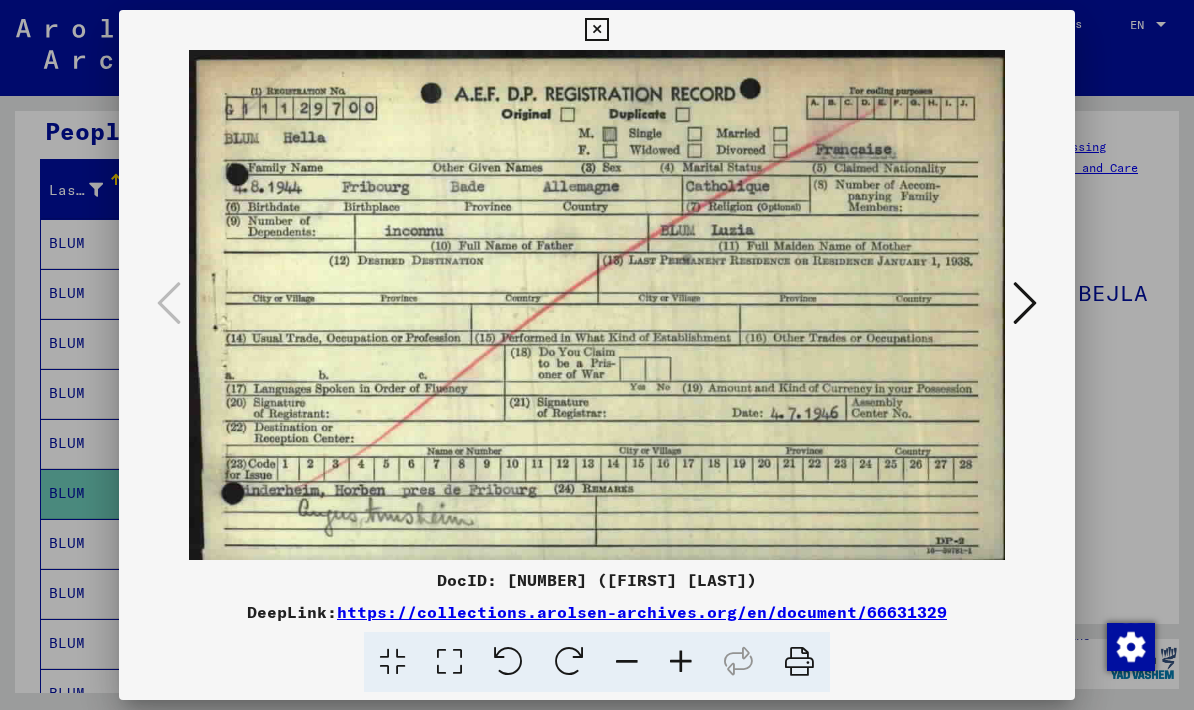 click at bounding box center [596, 30] 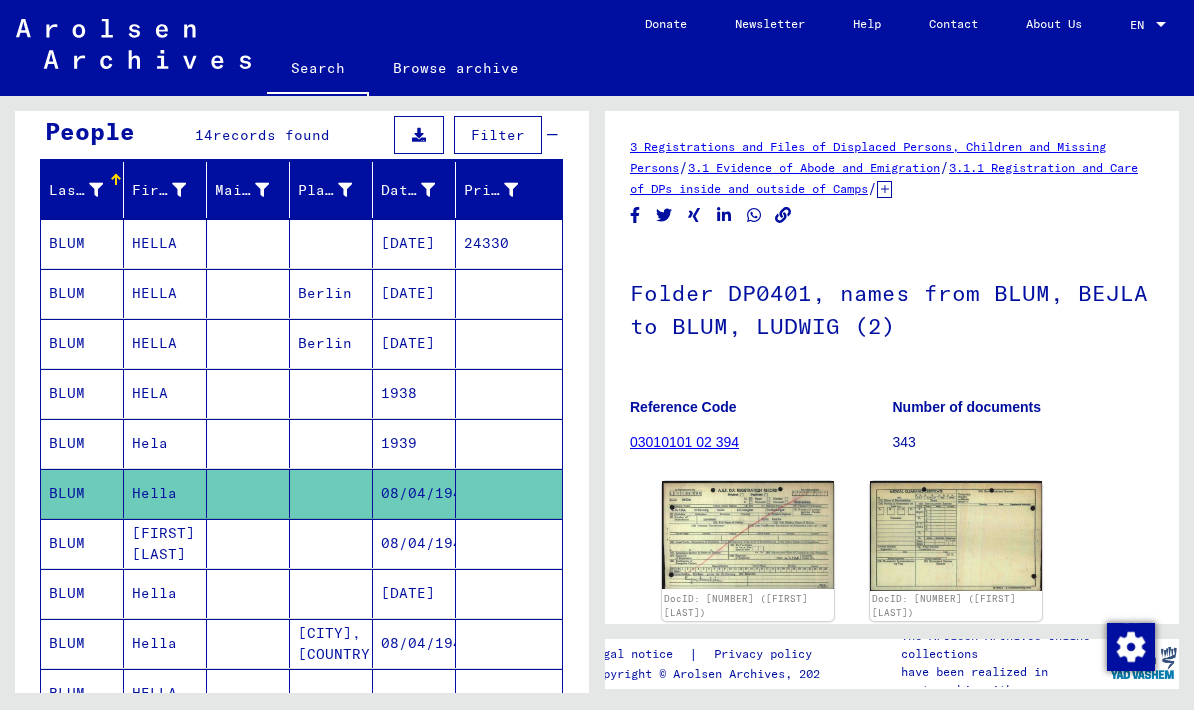 click on "BLUM" at bounding box center (82, 593) 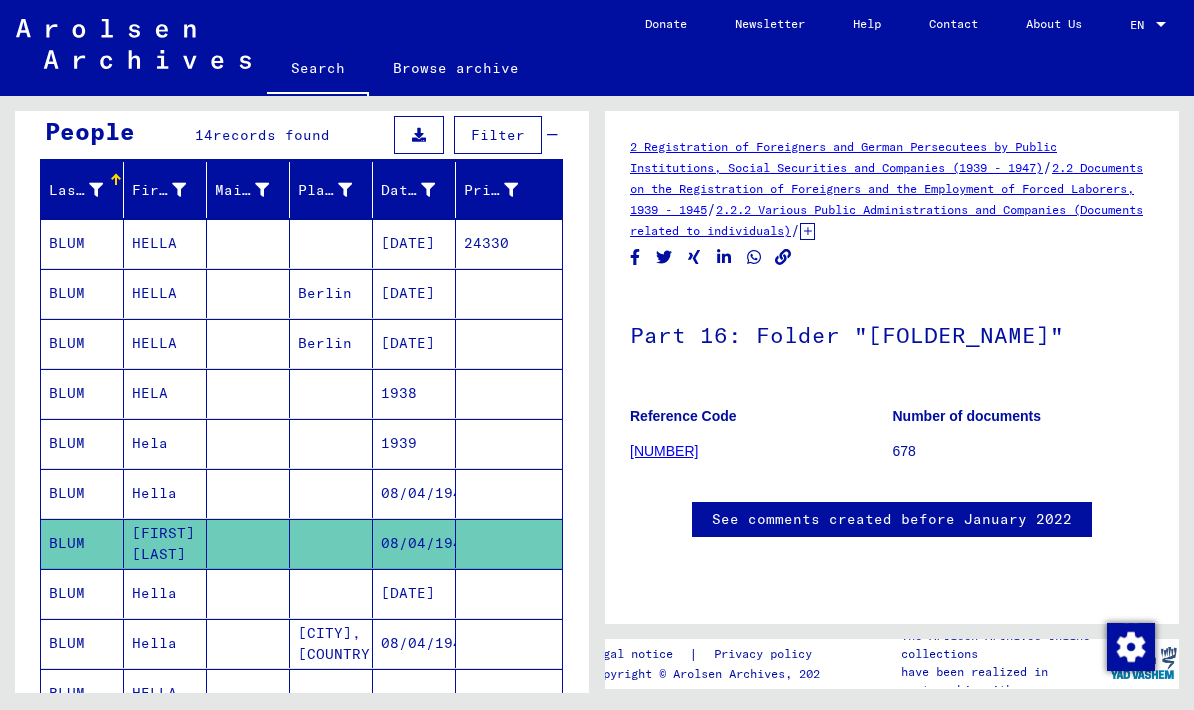 scroll, scrollTop: 0, scrollLeft: 0, axis: both 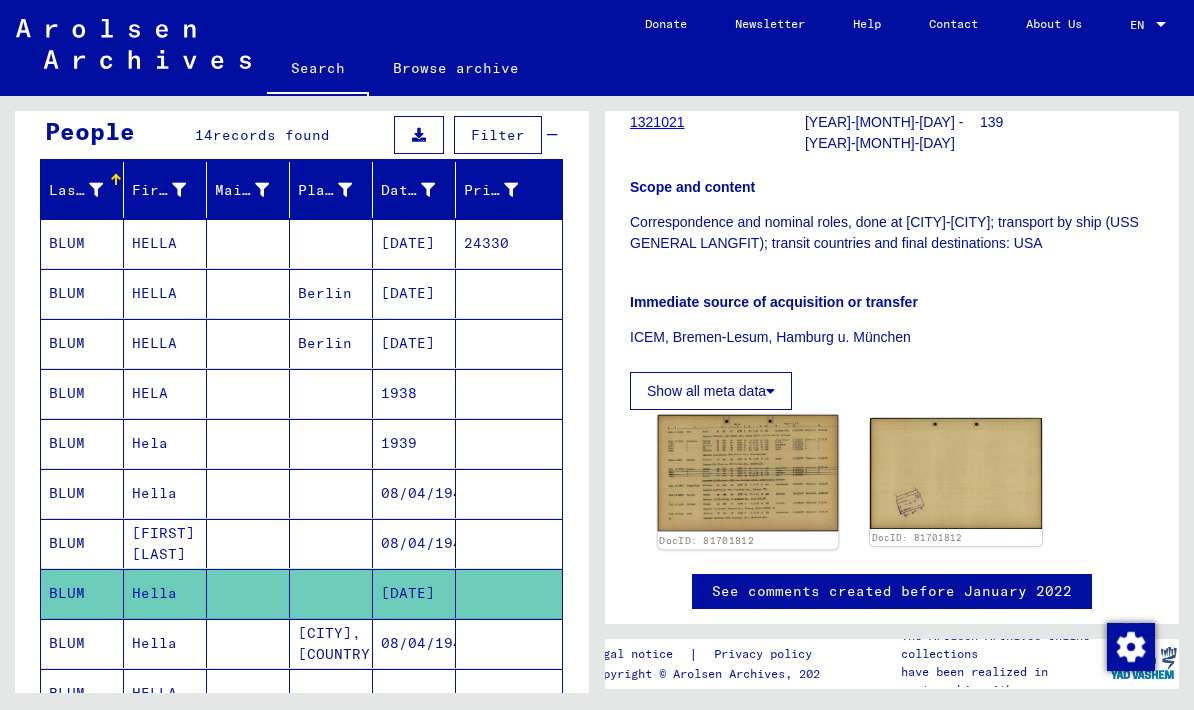 click 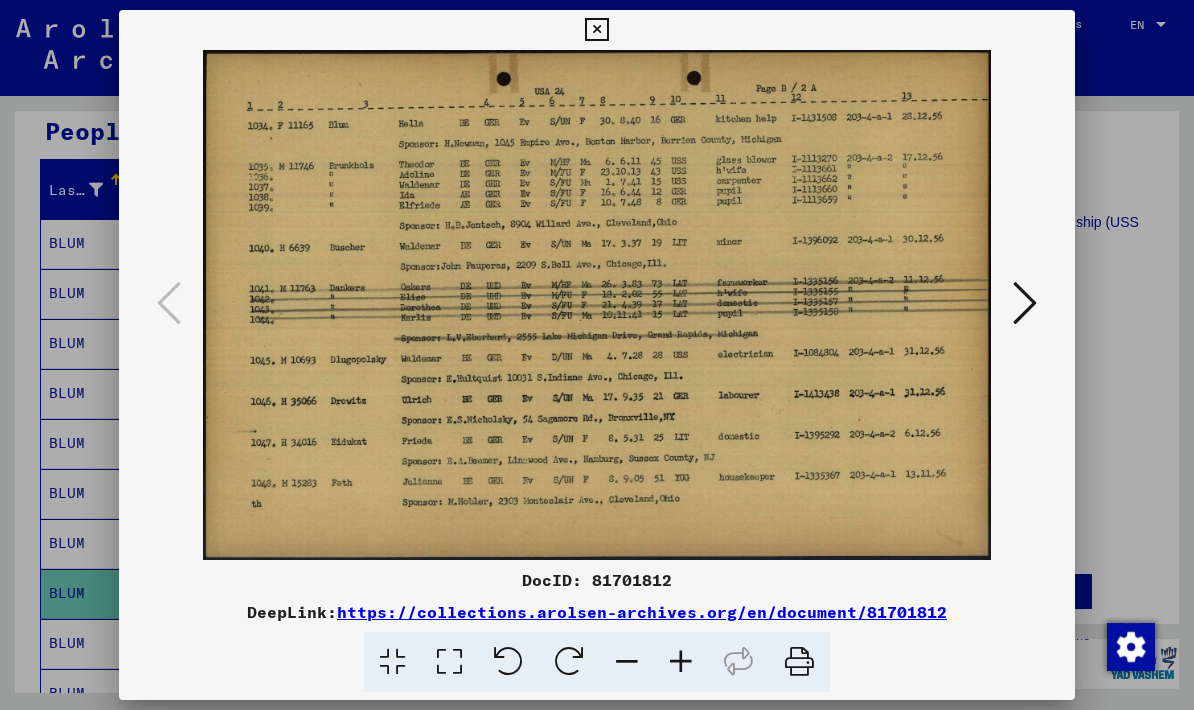 click at bounding box center [596, 30] 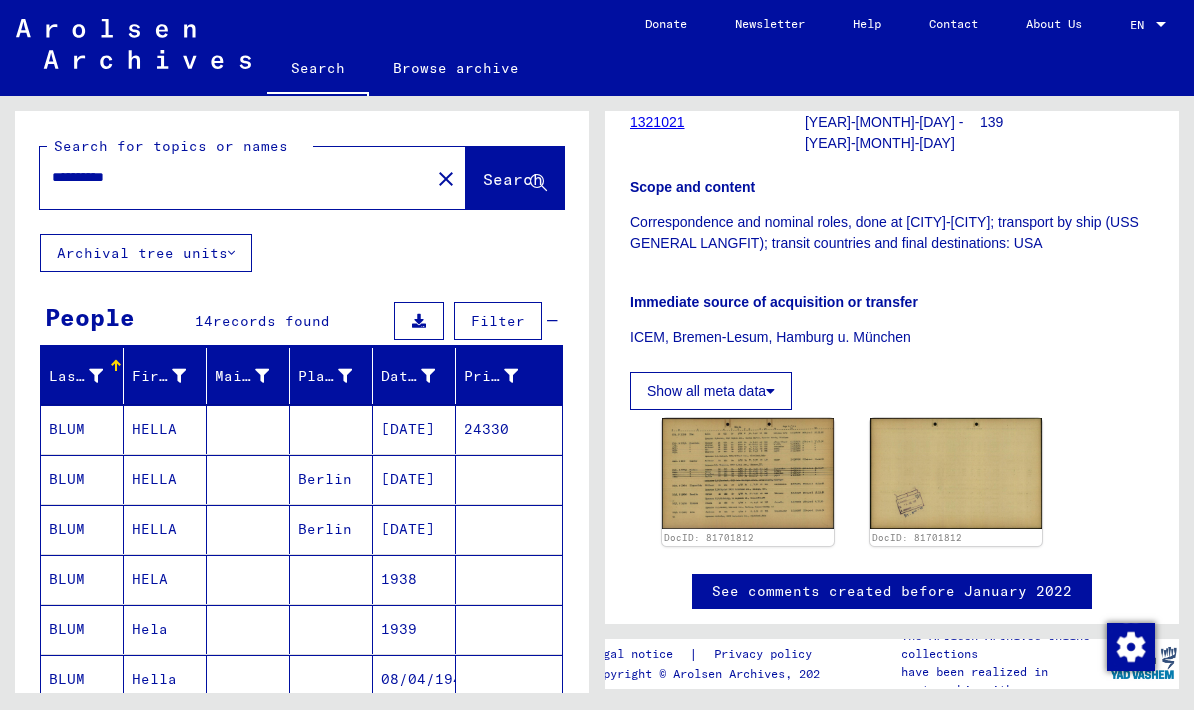 scroll, scrollTop: 0, scrollLeft: 0, axis: both 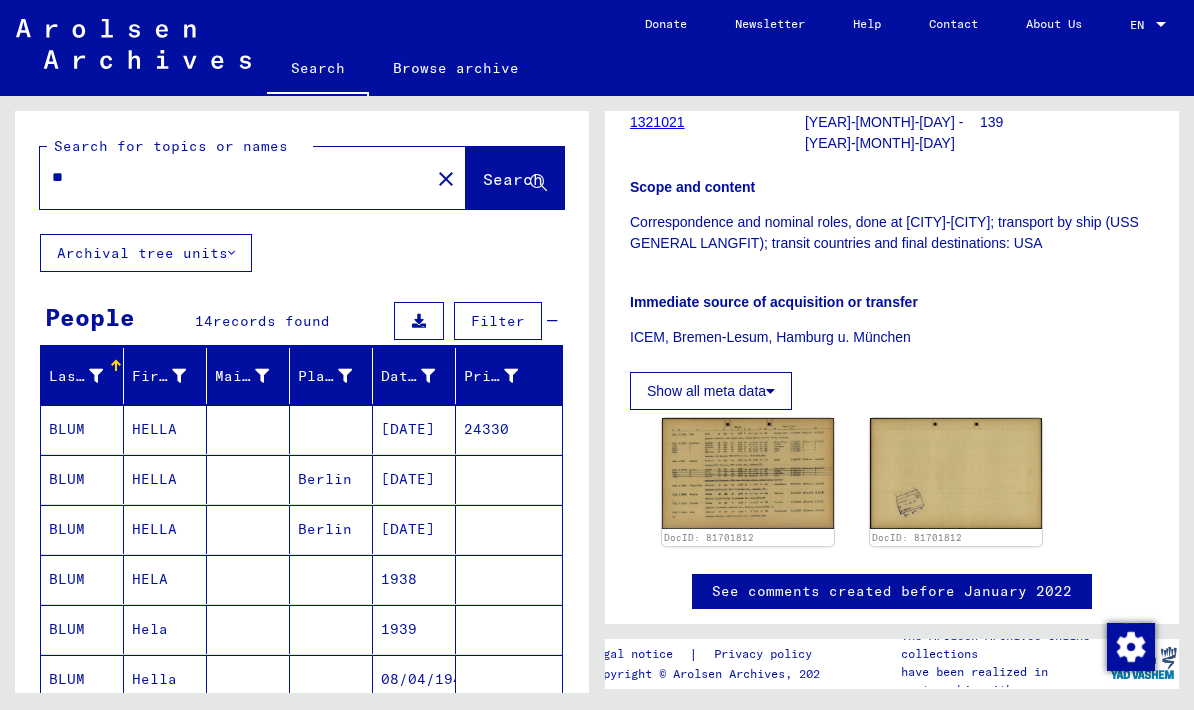type on "*" 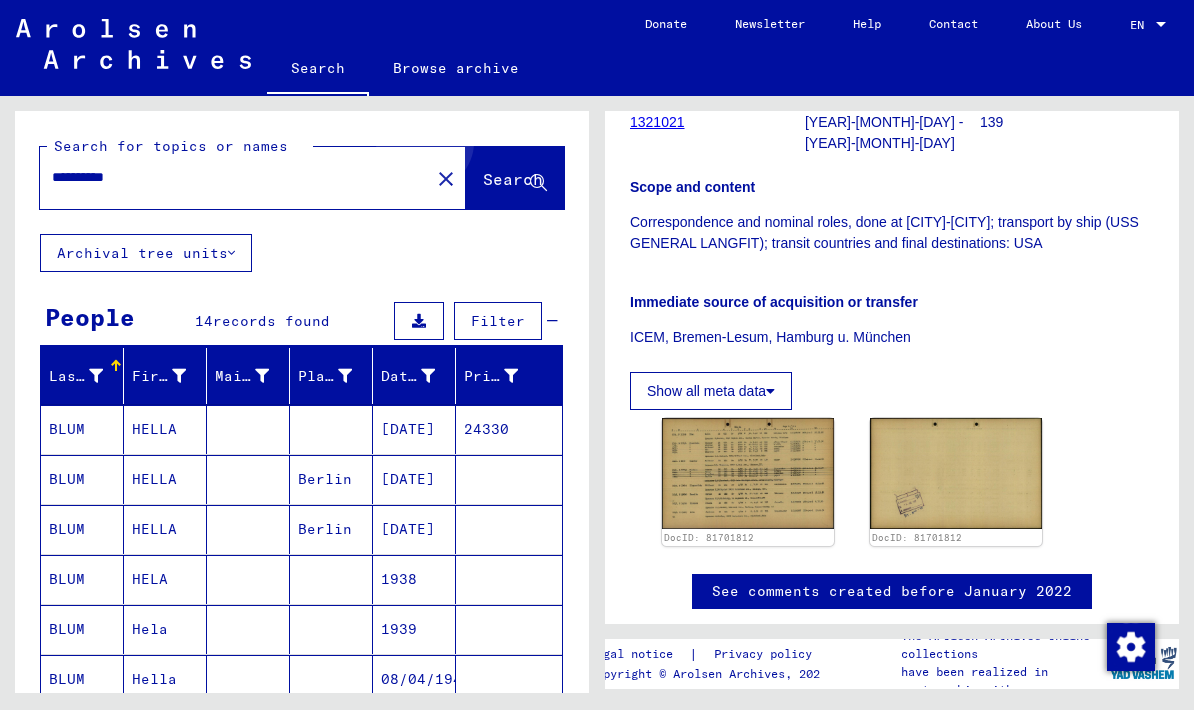 type on "**********" 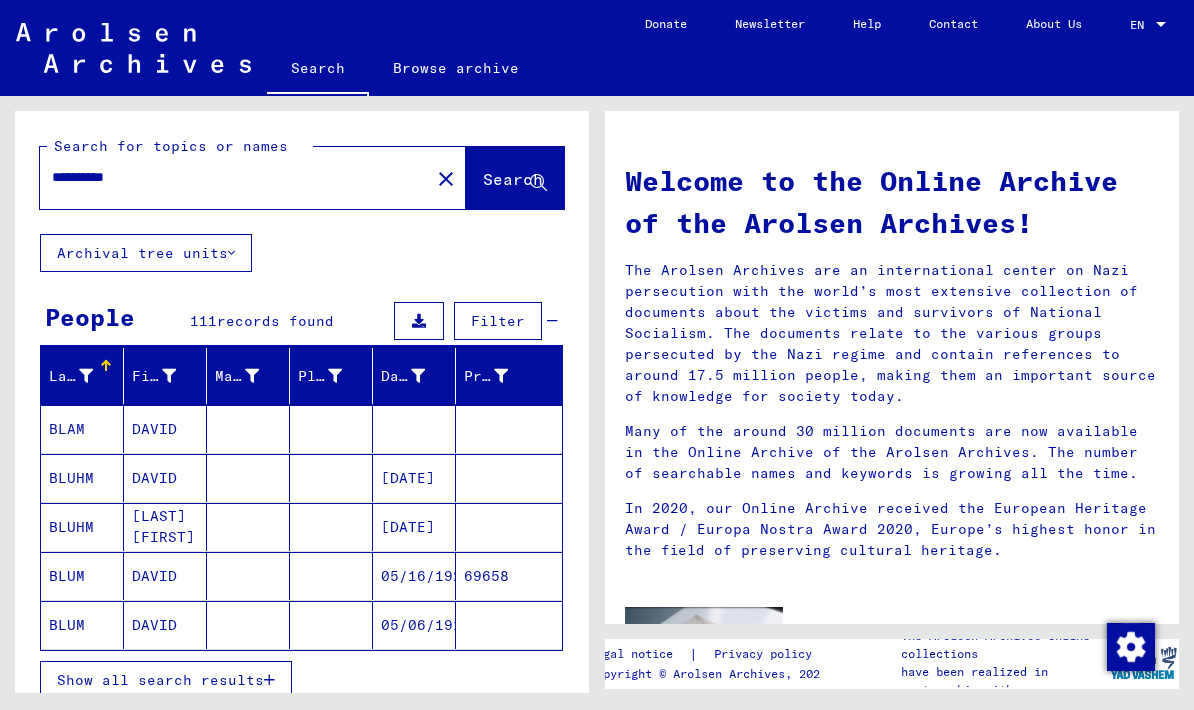 click at bounding box center [418, 376] 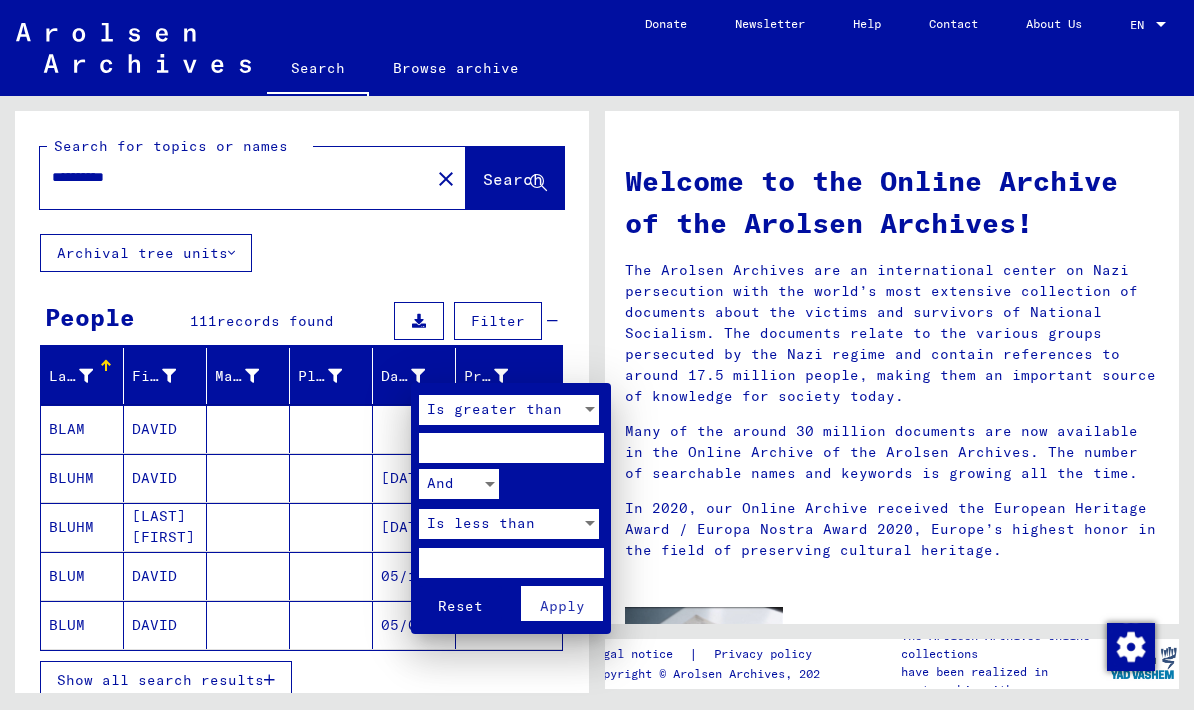 click at bounding box center [597, 355] 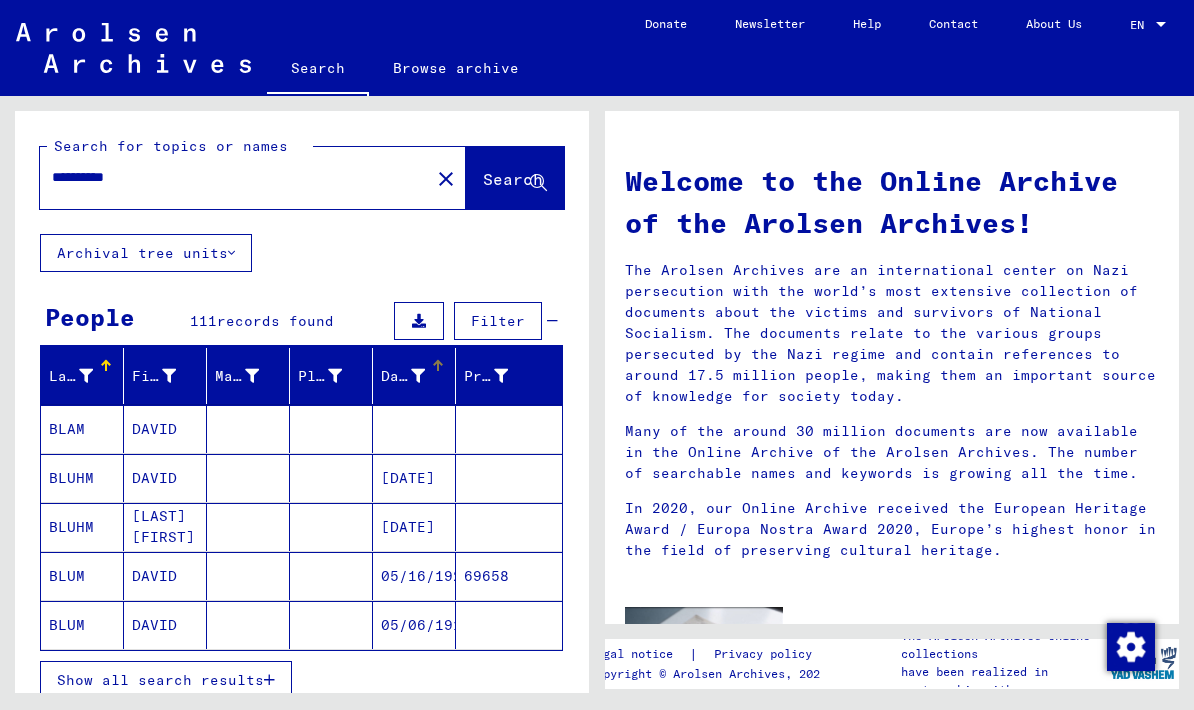 click on "Date of Birth" at bounding box center (418, 376) 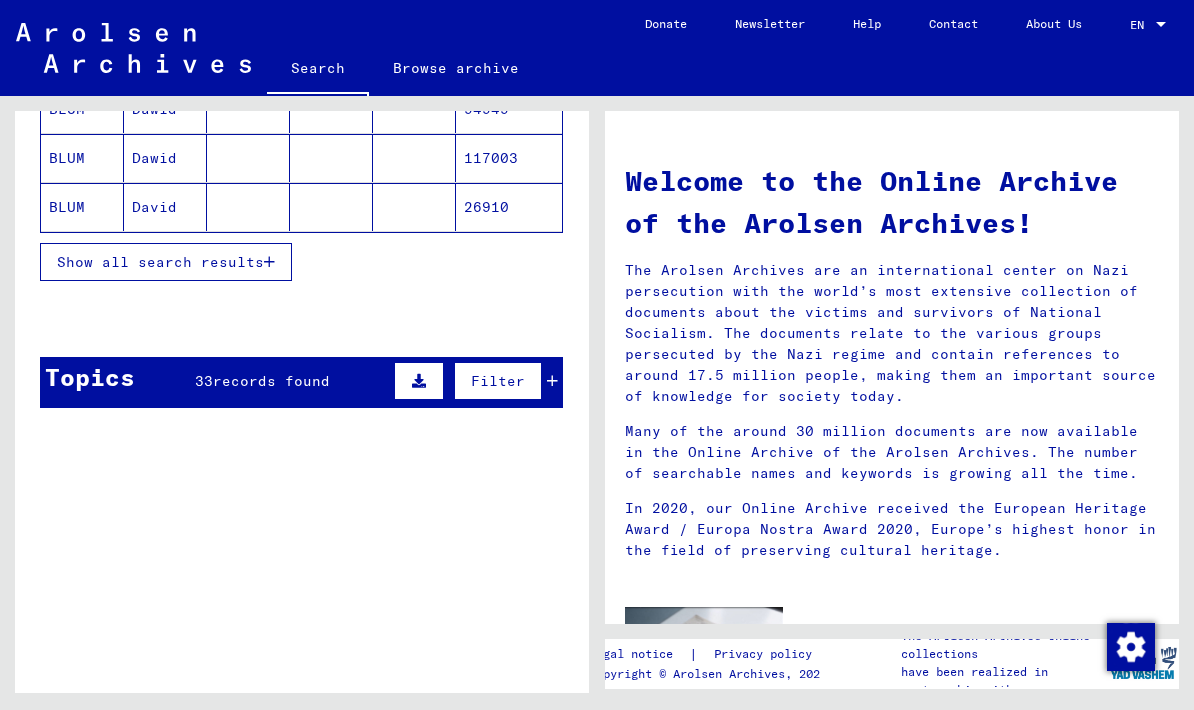 scroll, scrollTop: 419, scrollLeft: 0, axis: vertical 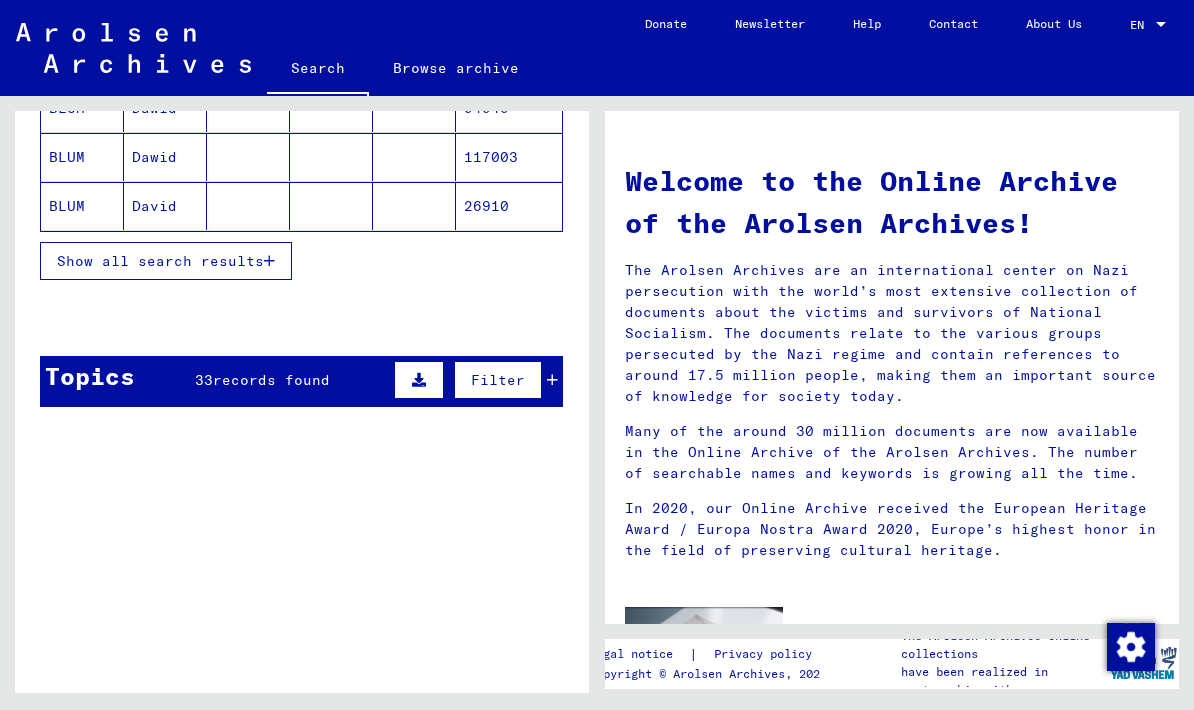click on "Show all search results" at bounding box center [160, 261] 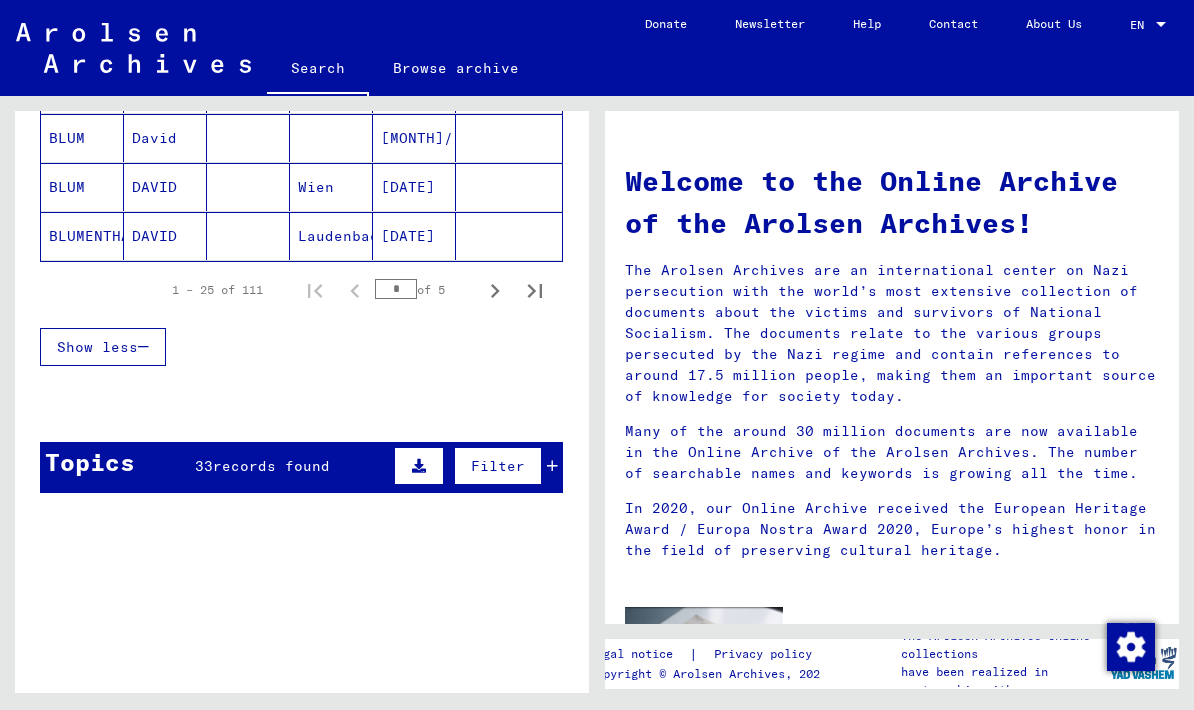 scroll, scrollTop: 1368, scrollLeft: 0, axis: vertical 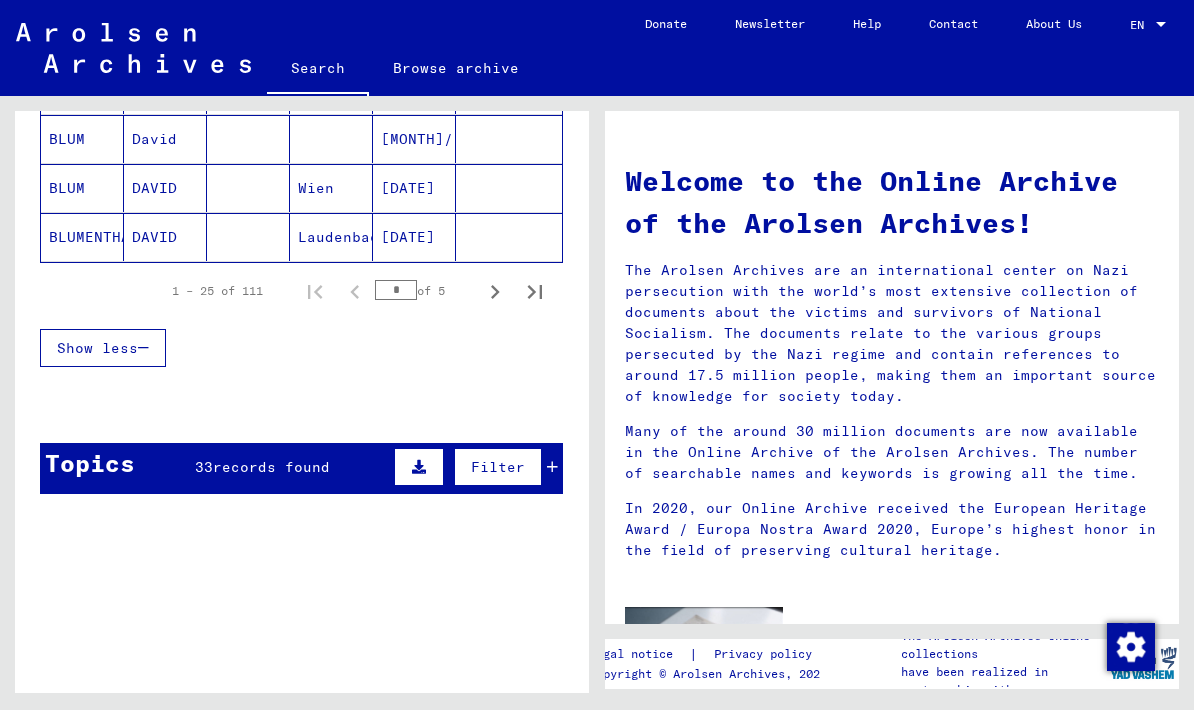 click 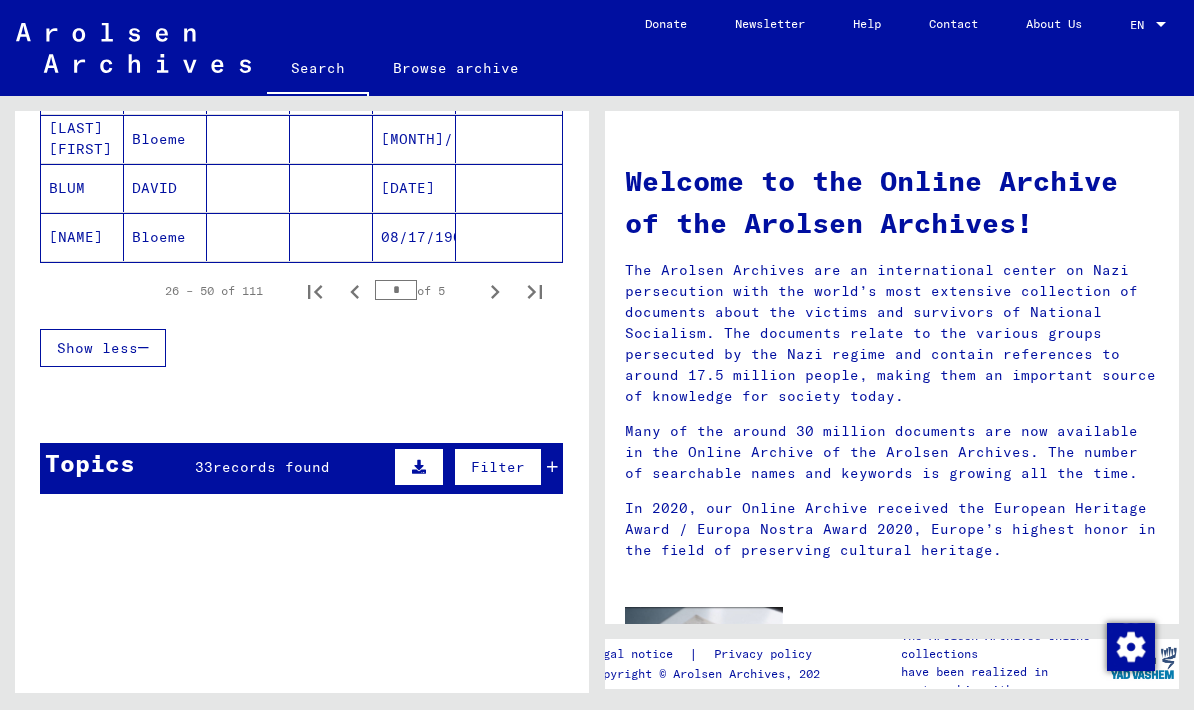 click 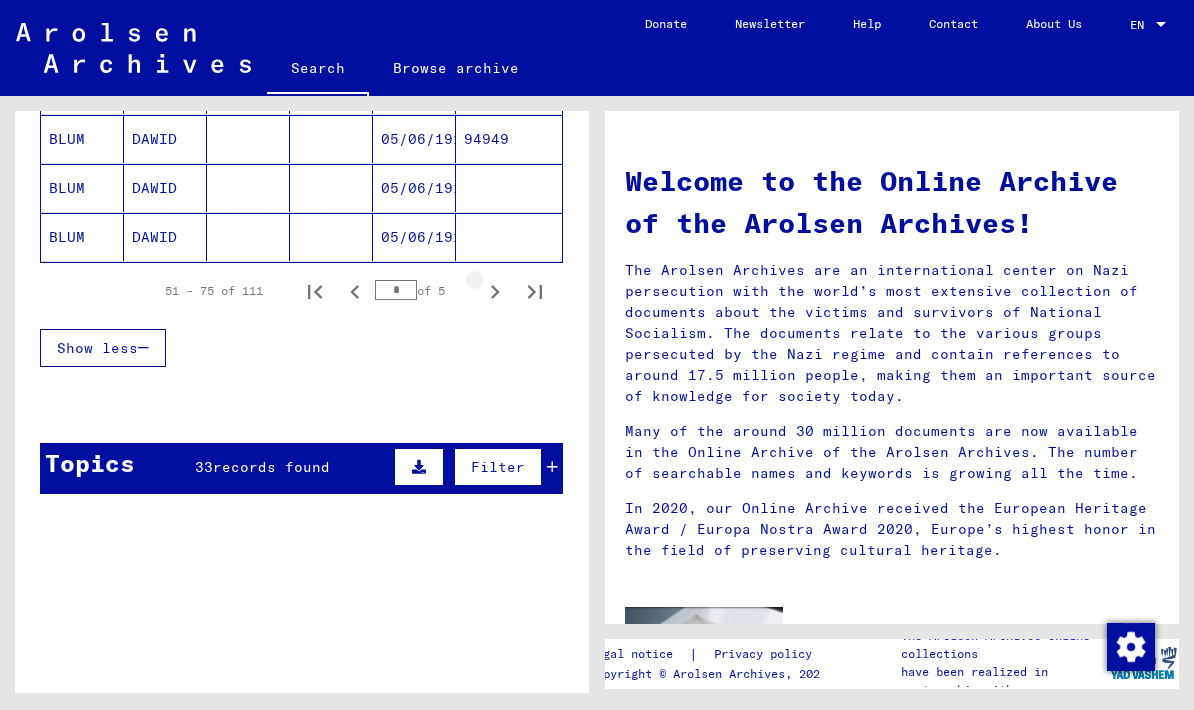 click 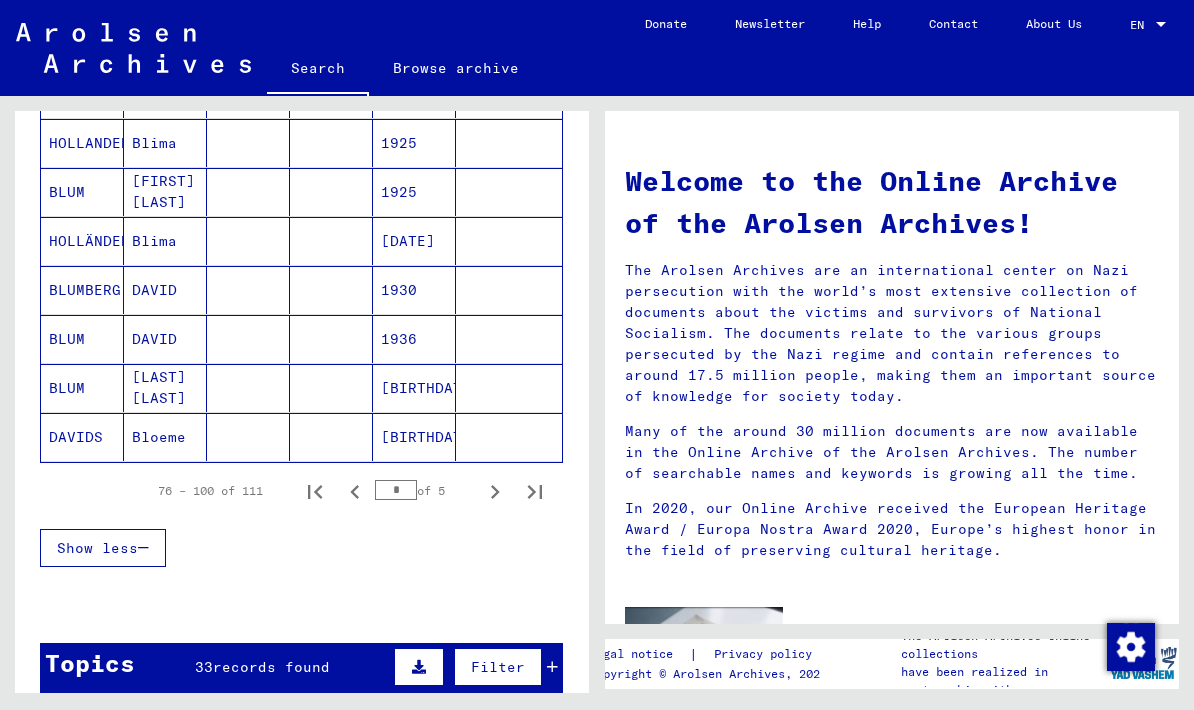 scroll, scrollTop: 1167, scrollLeft: 0, axis: vertical 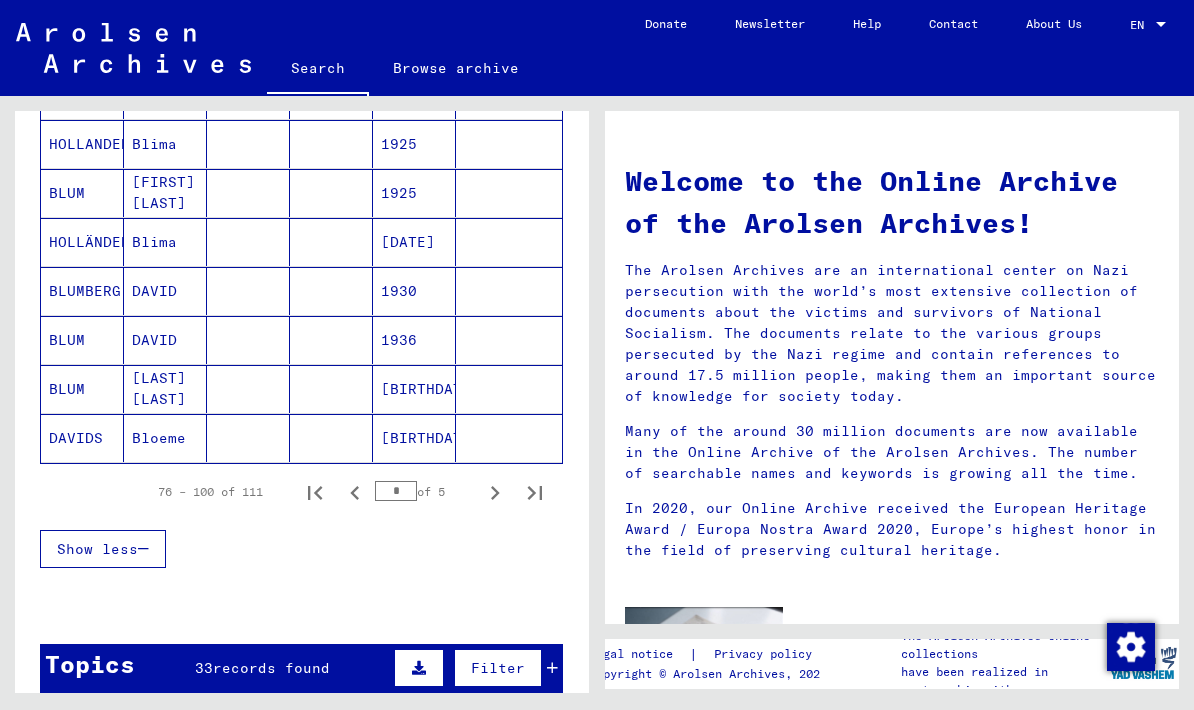 click on "BLUM" at bounding box center (82, 389) 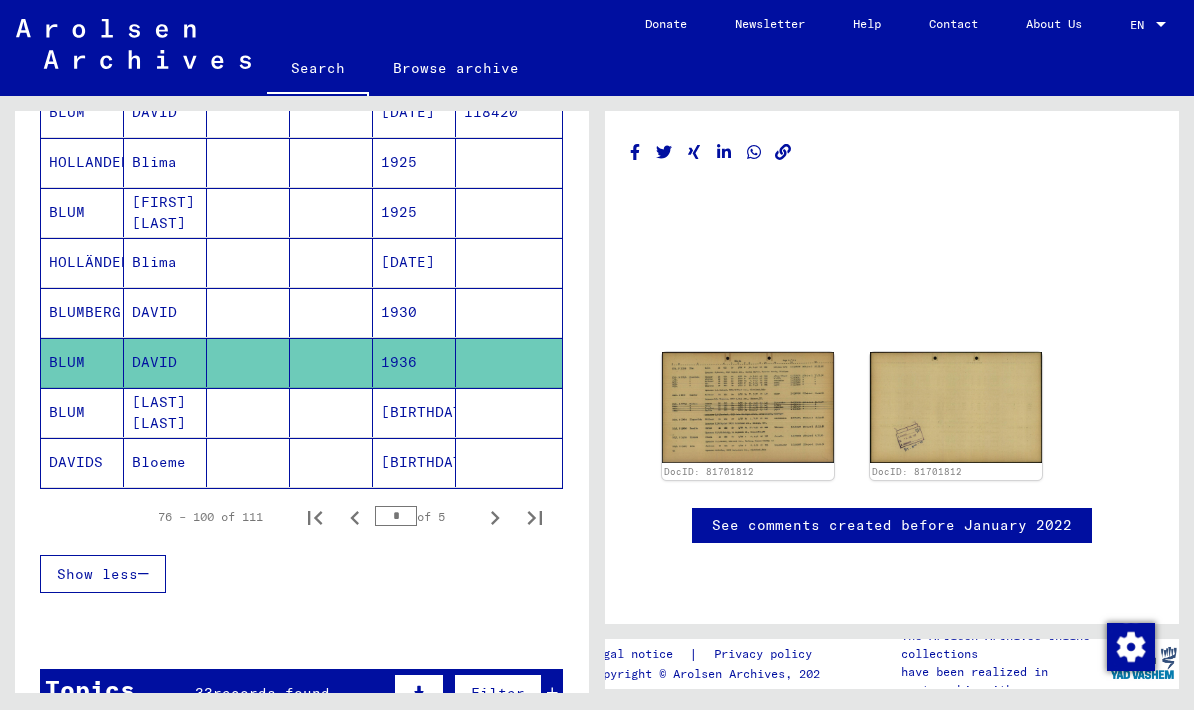 scroll, scrollTop: 0, scrollLeft: 0, axis: both 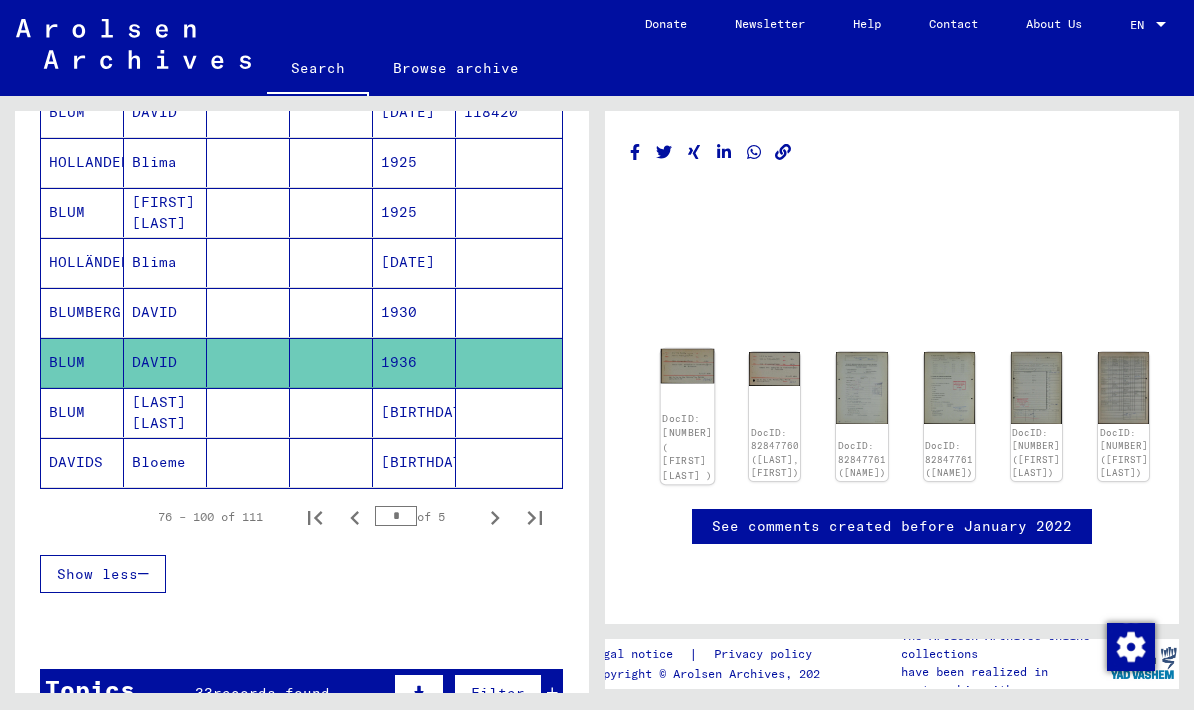 click 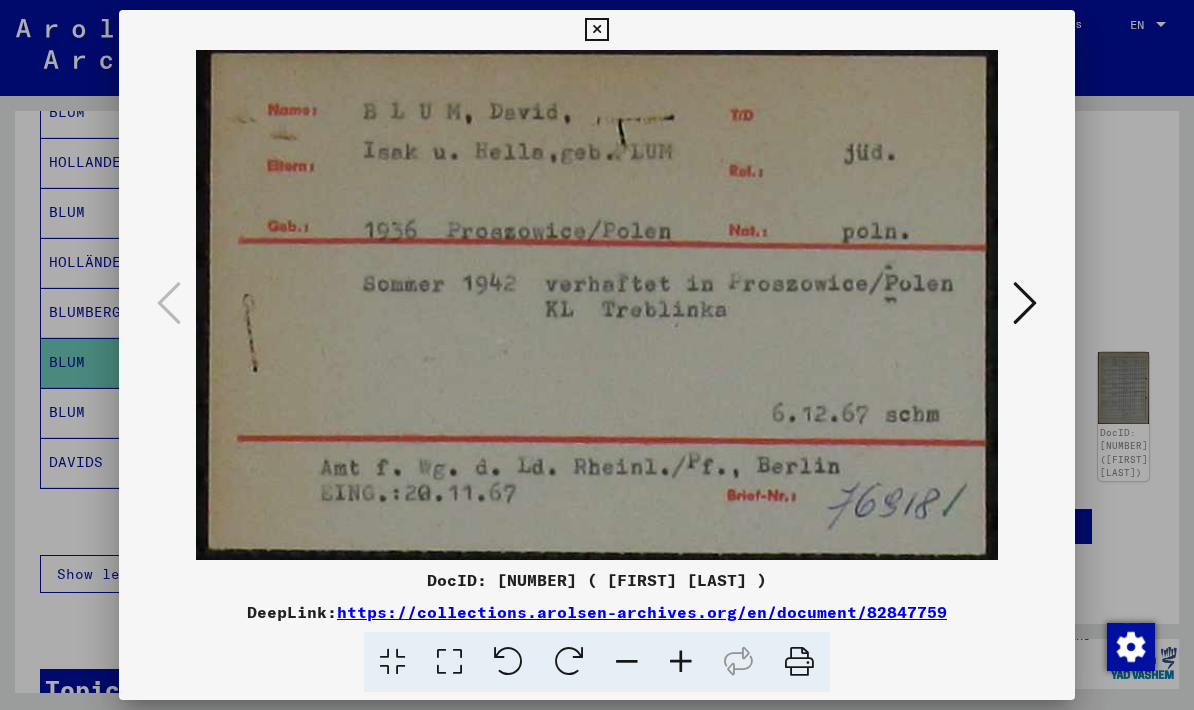 click at bounding box center [1025, 303] 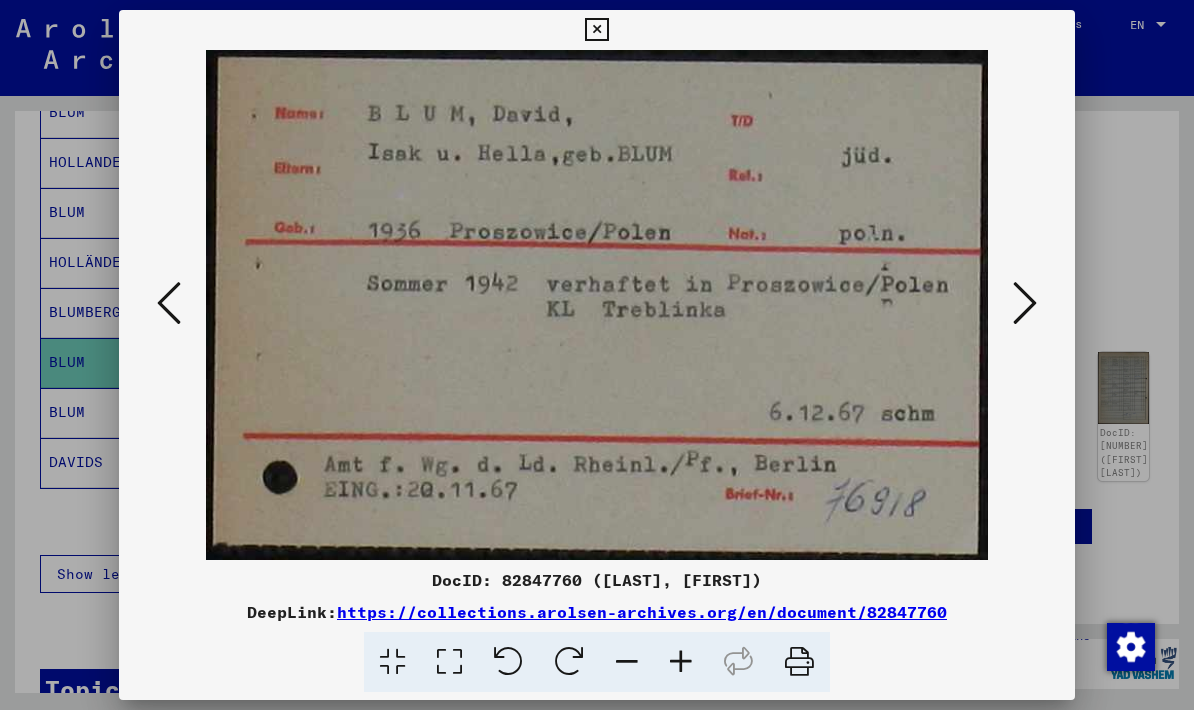 click at bounding box center [1025, 303] 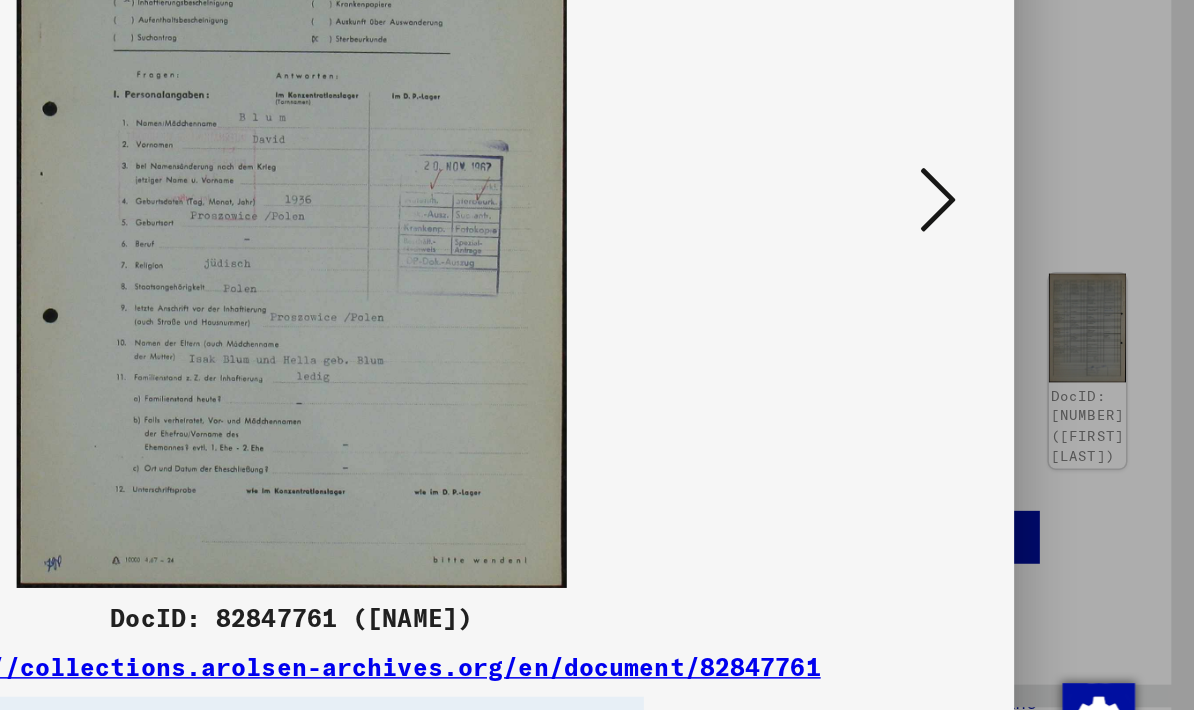 scroll, scrollTop: 0, scrollLeft: 0, axis: both 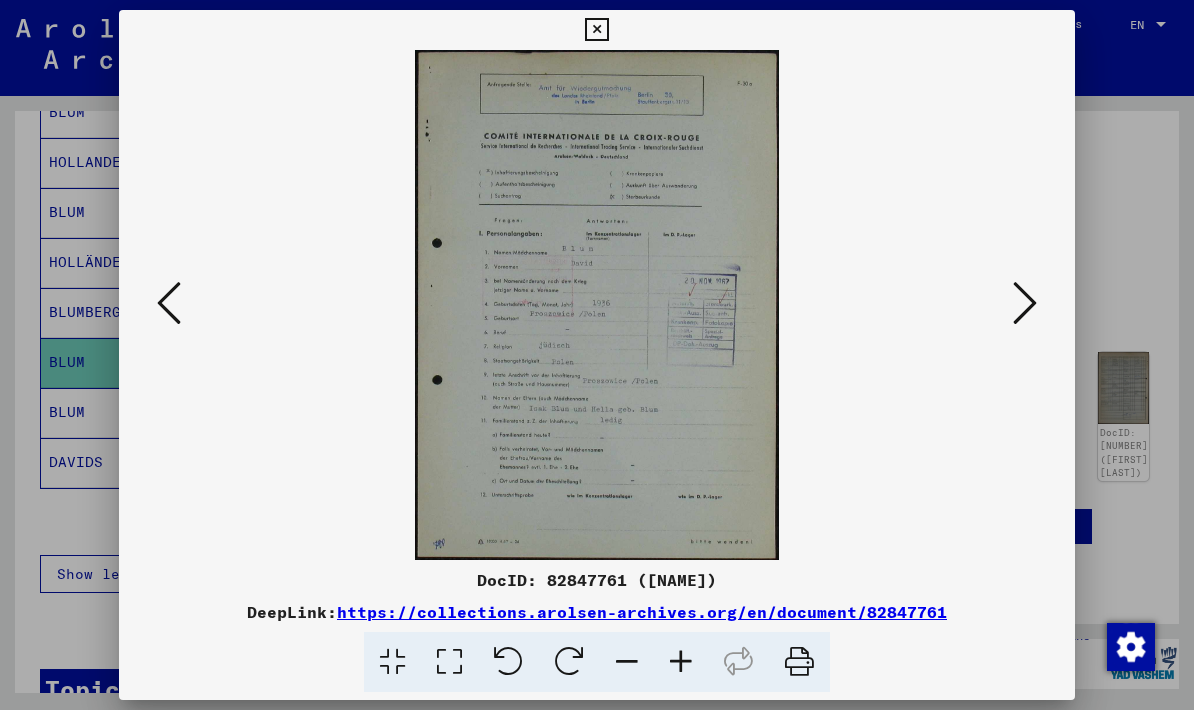 click at bounding box center (1025, 303) 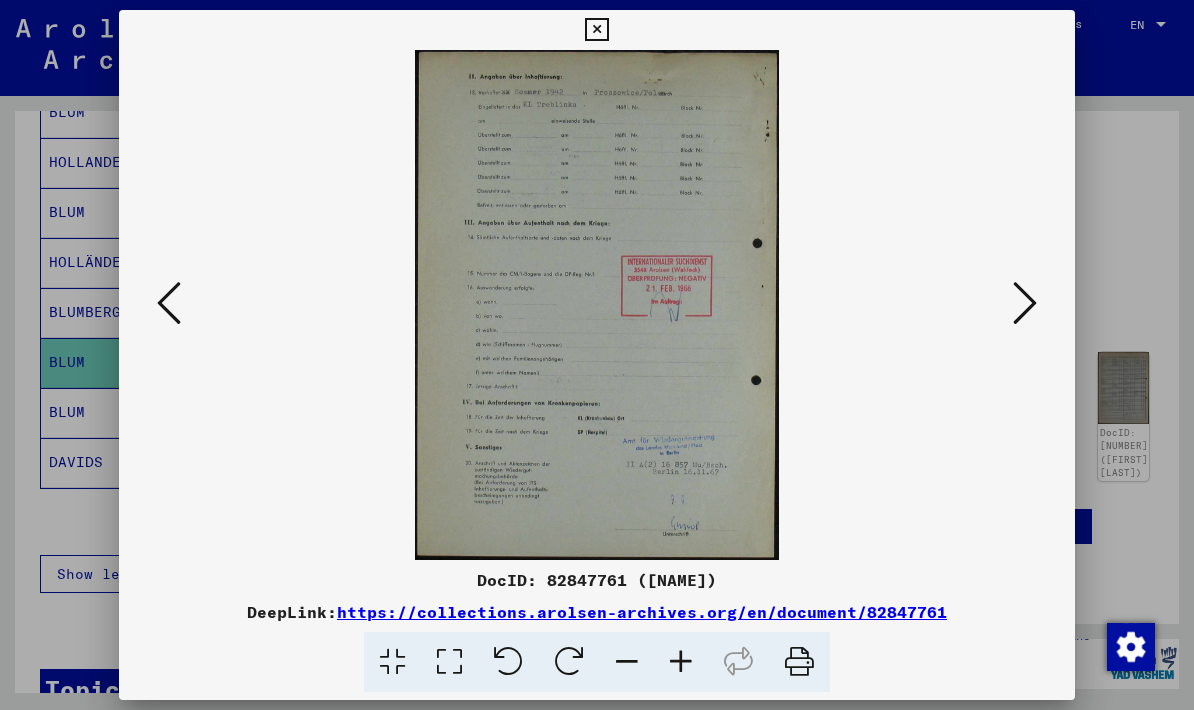 click at bounding box center [1025, 303] 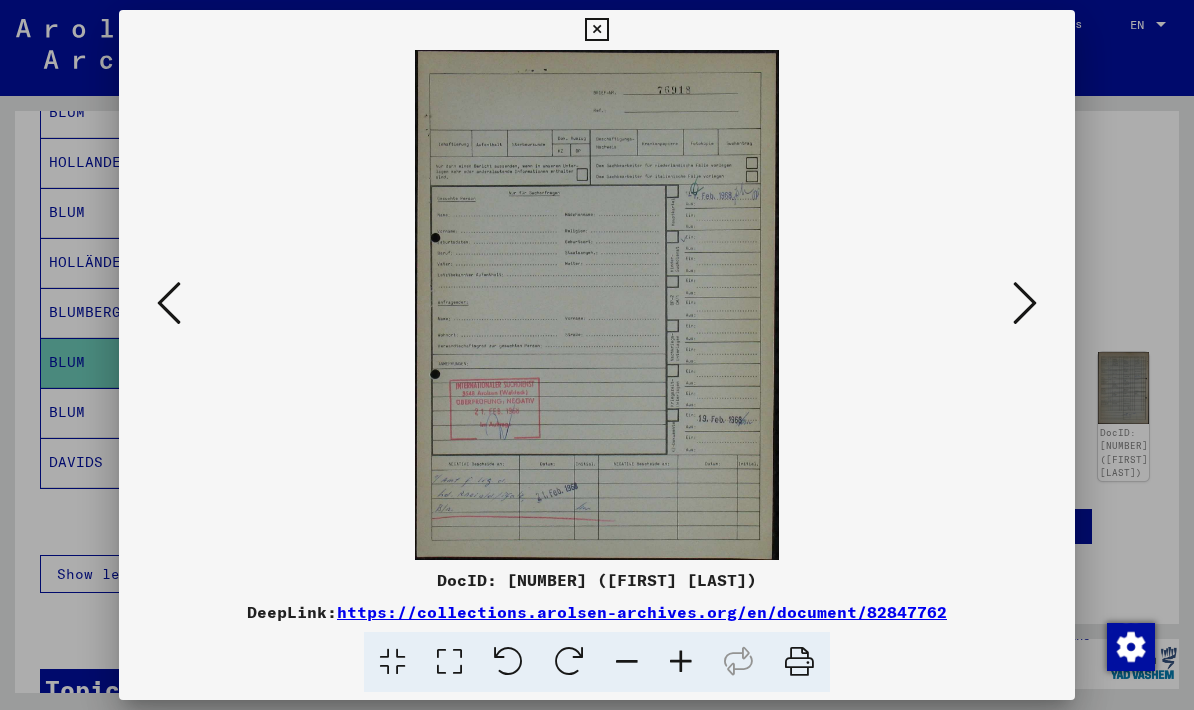 click at bounding box center [596, 305] 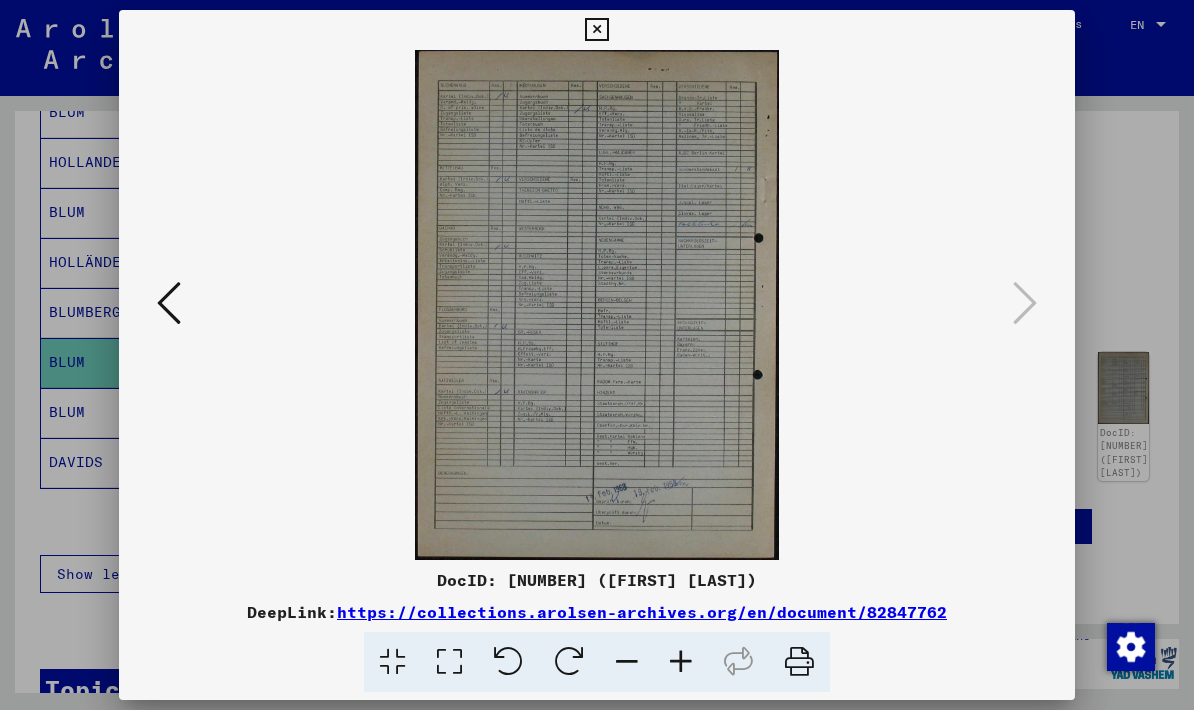 click at bounding box center (597, 355) 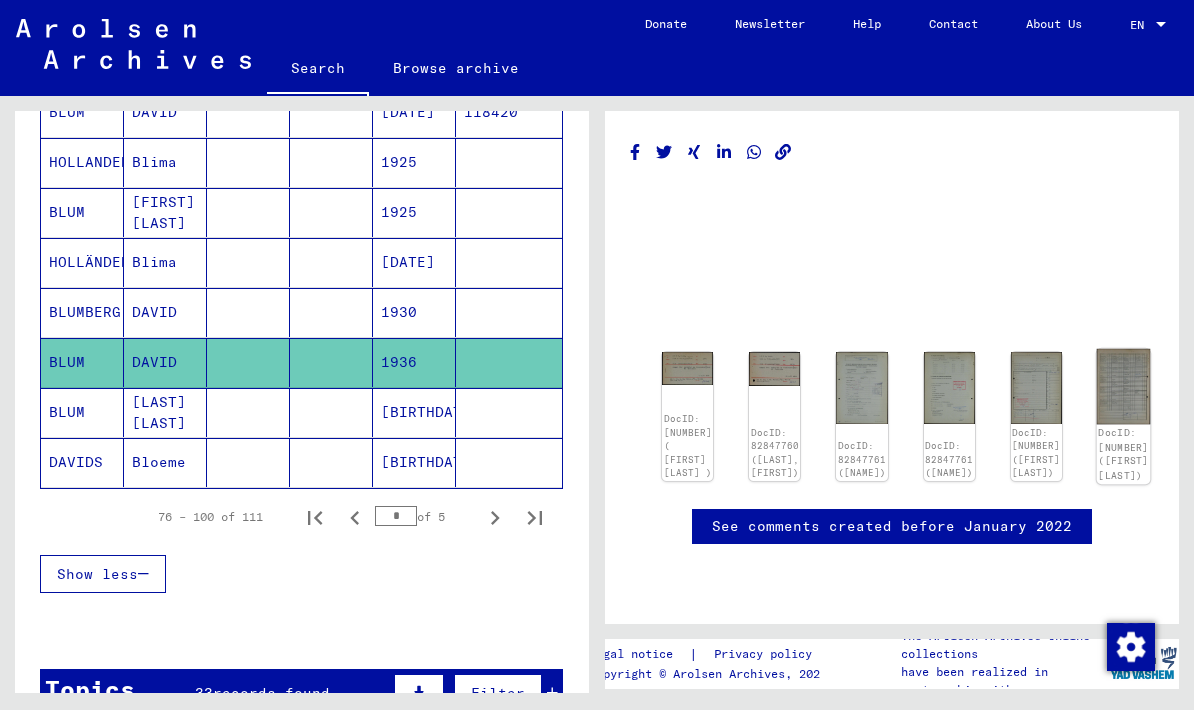 click 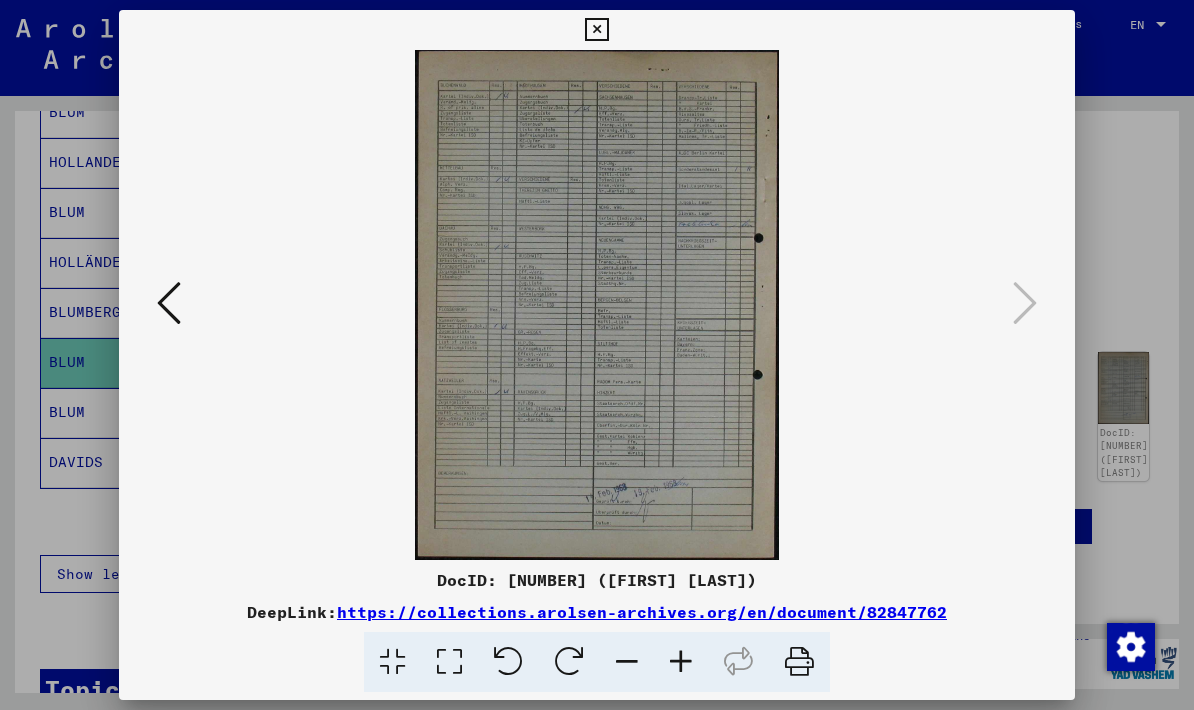 click at bounding box center [169, 303] 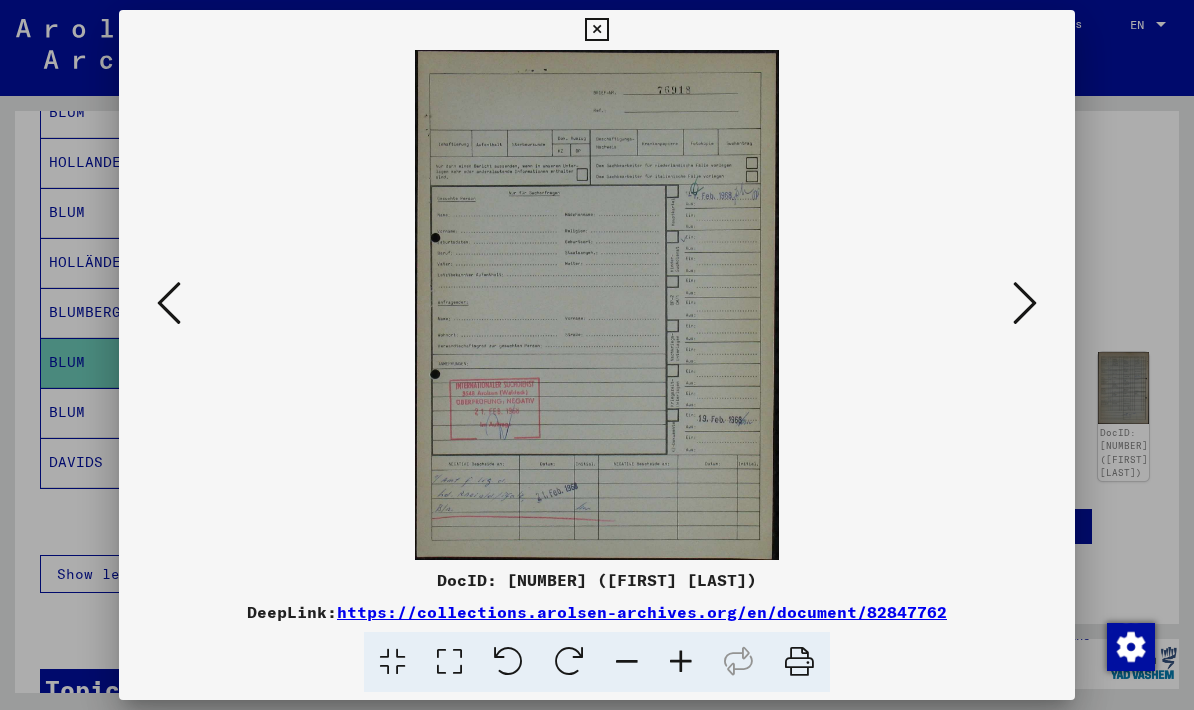 click at bounding box center (169, 303) 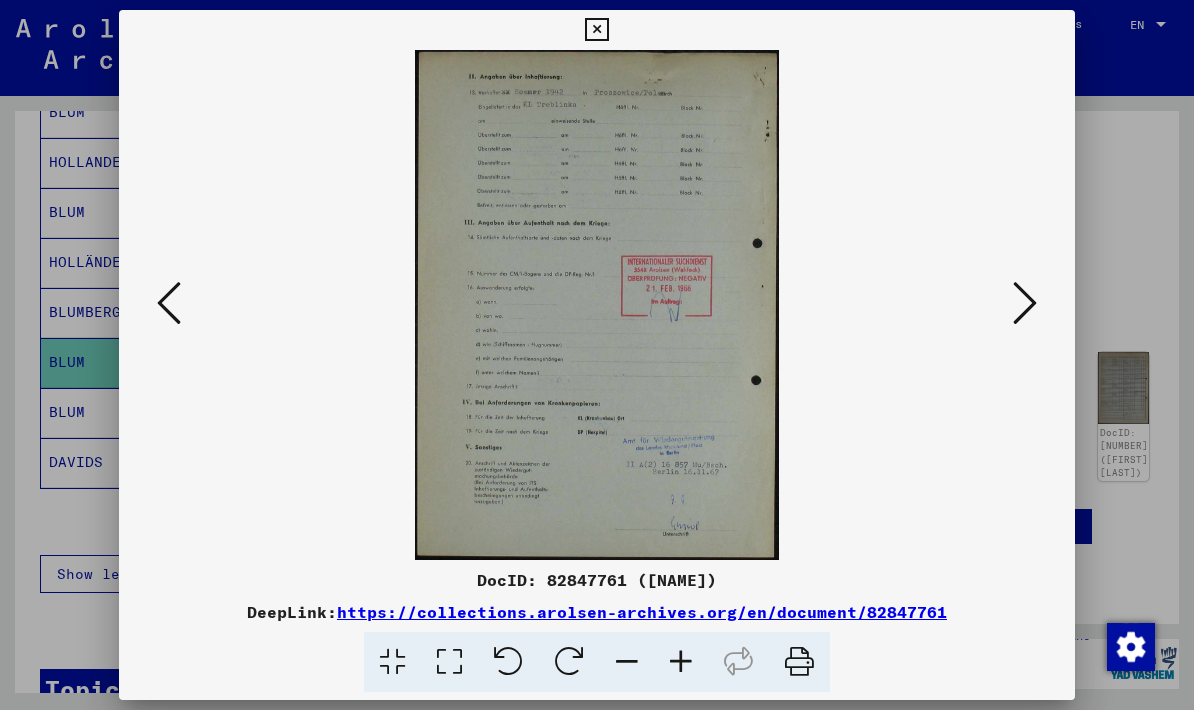 click at bounding box center [169, 303] 